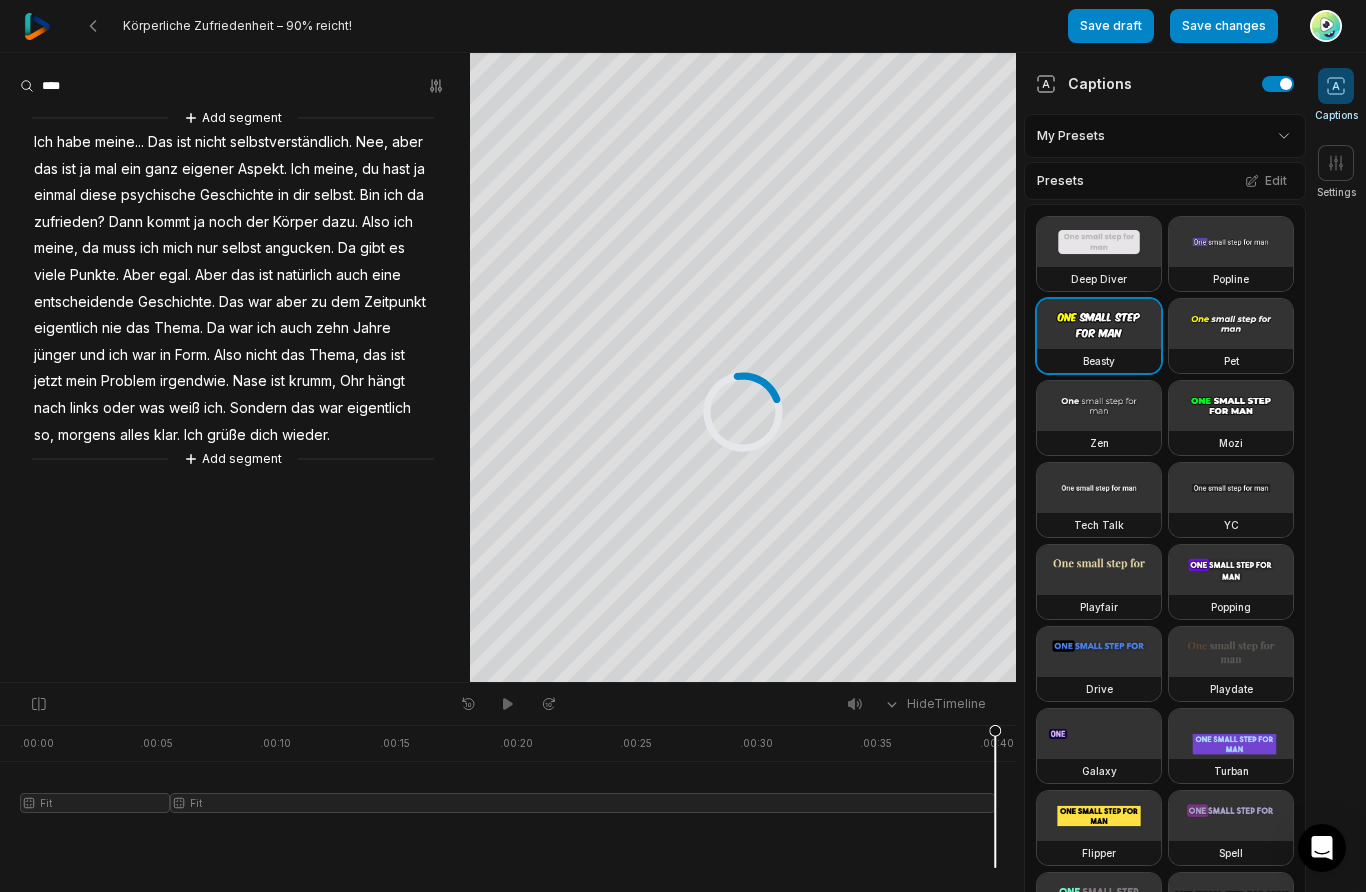 scroll, scrollTop: 0, scrollLeft: 0, axis: both 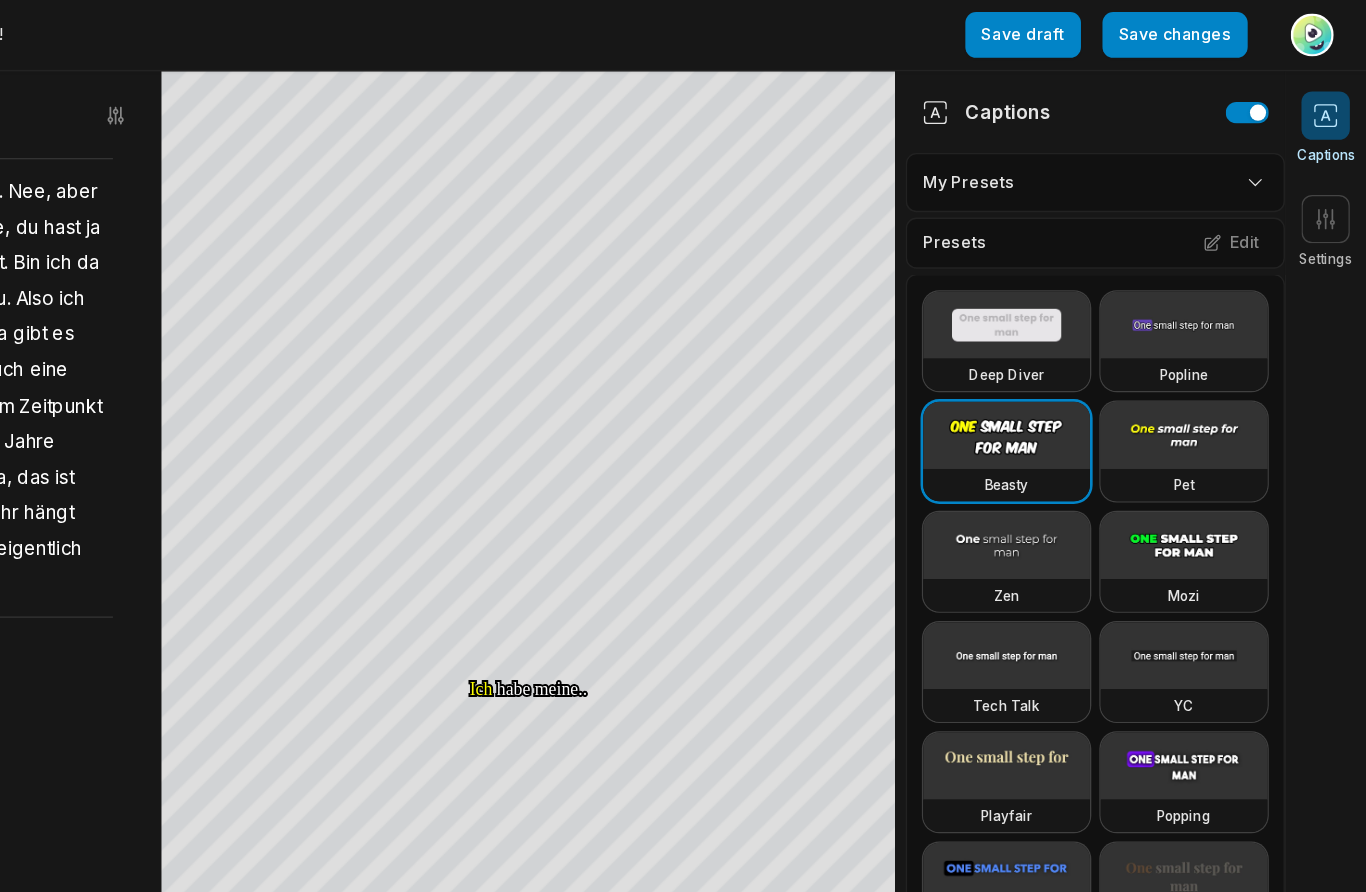 click 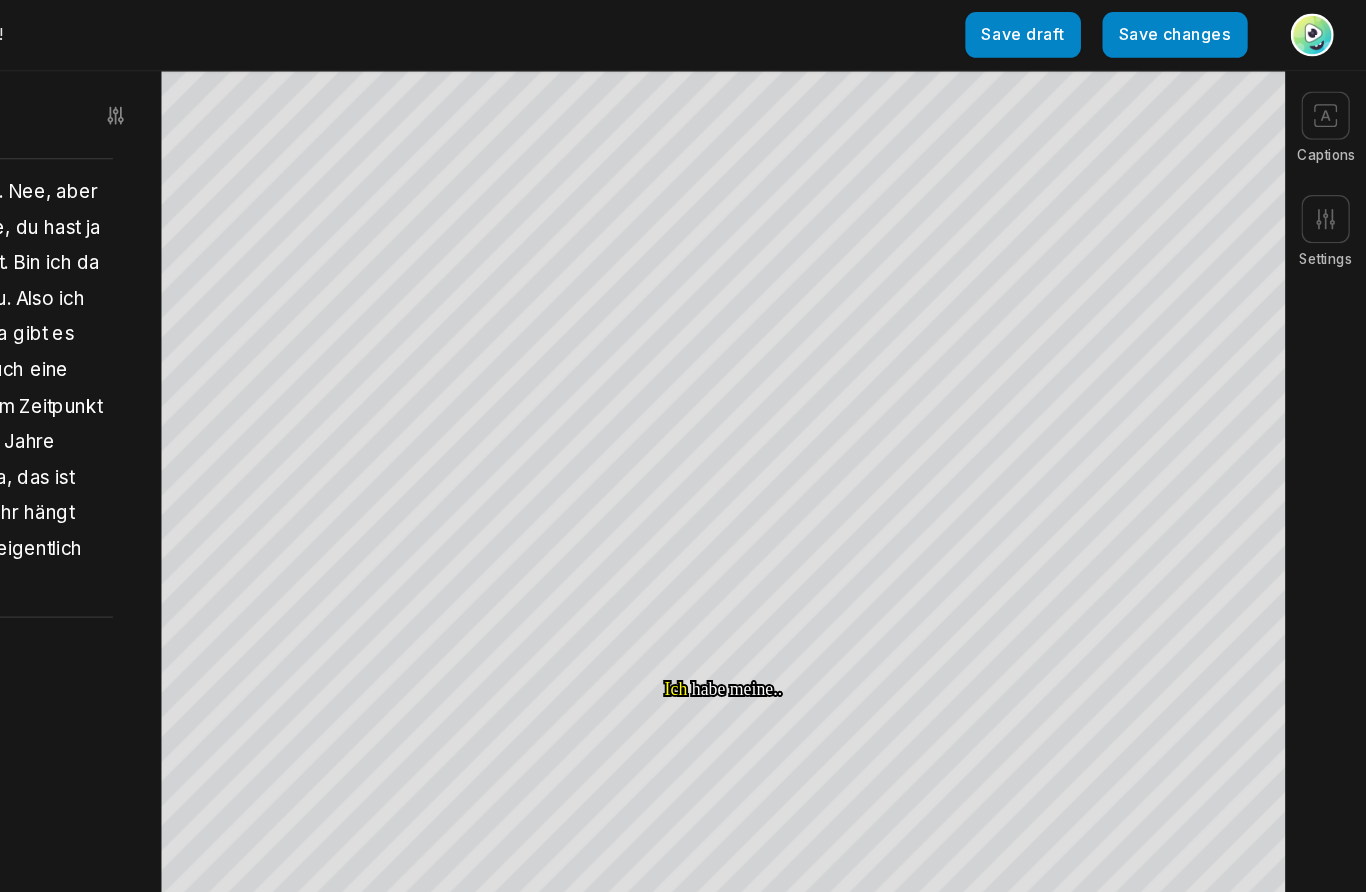 click 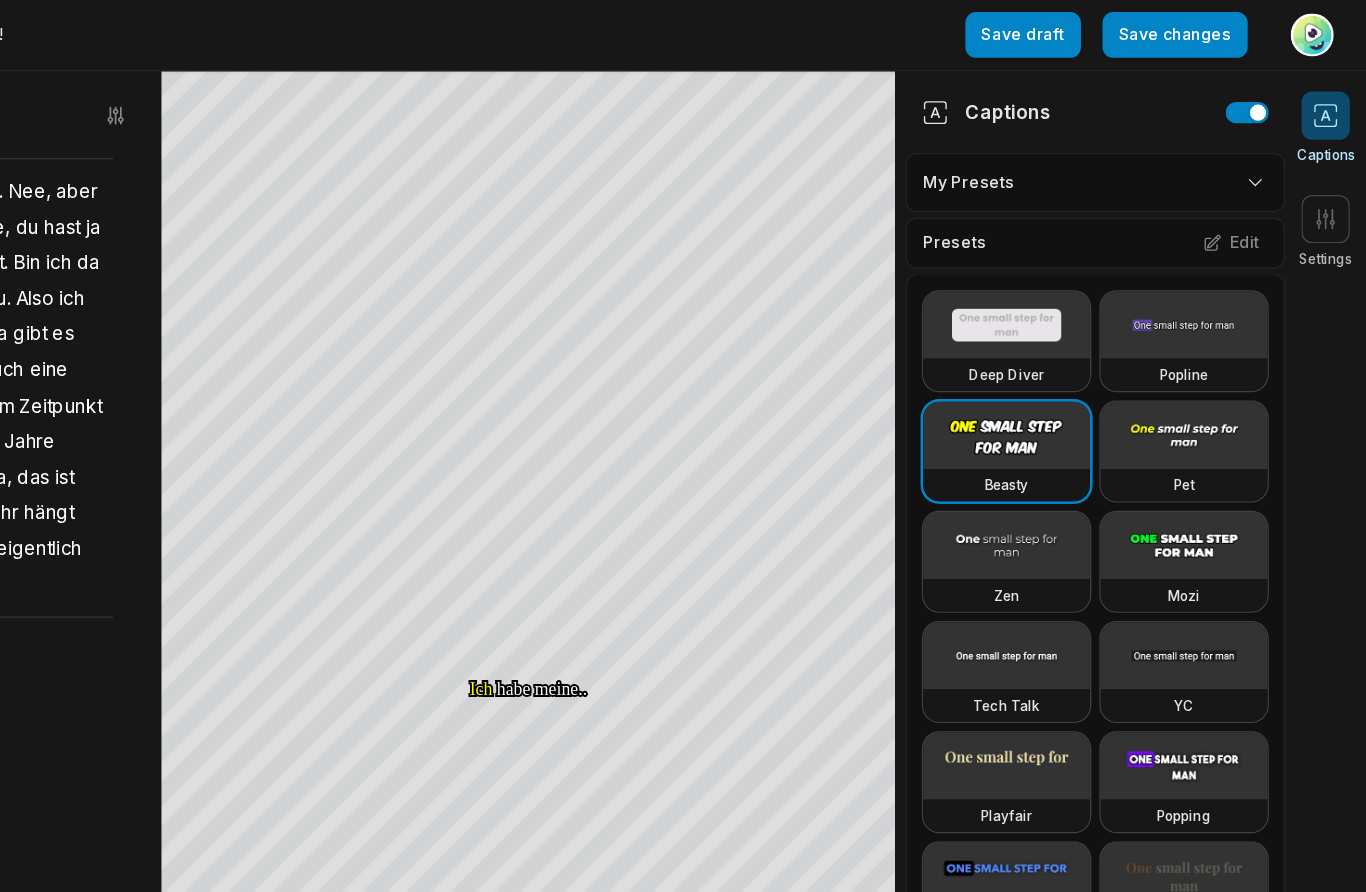 click 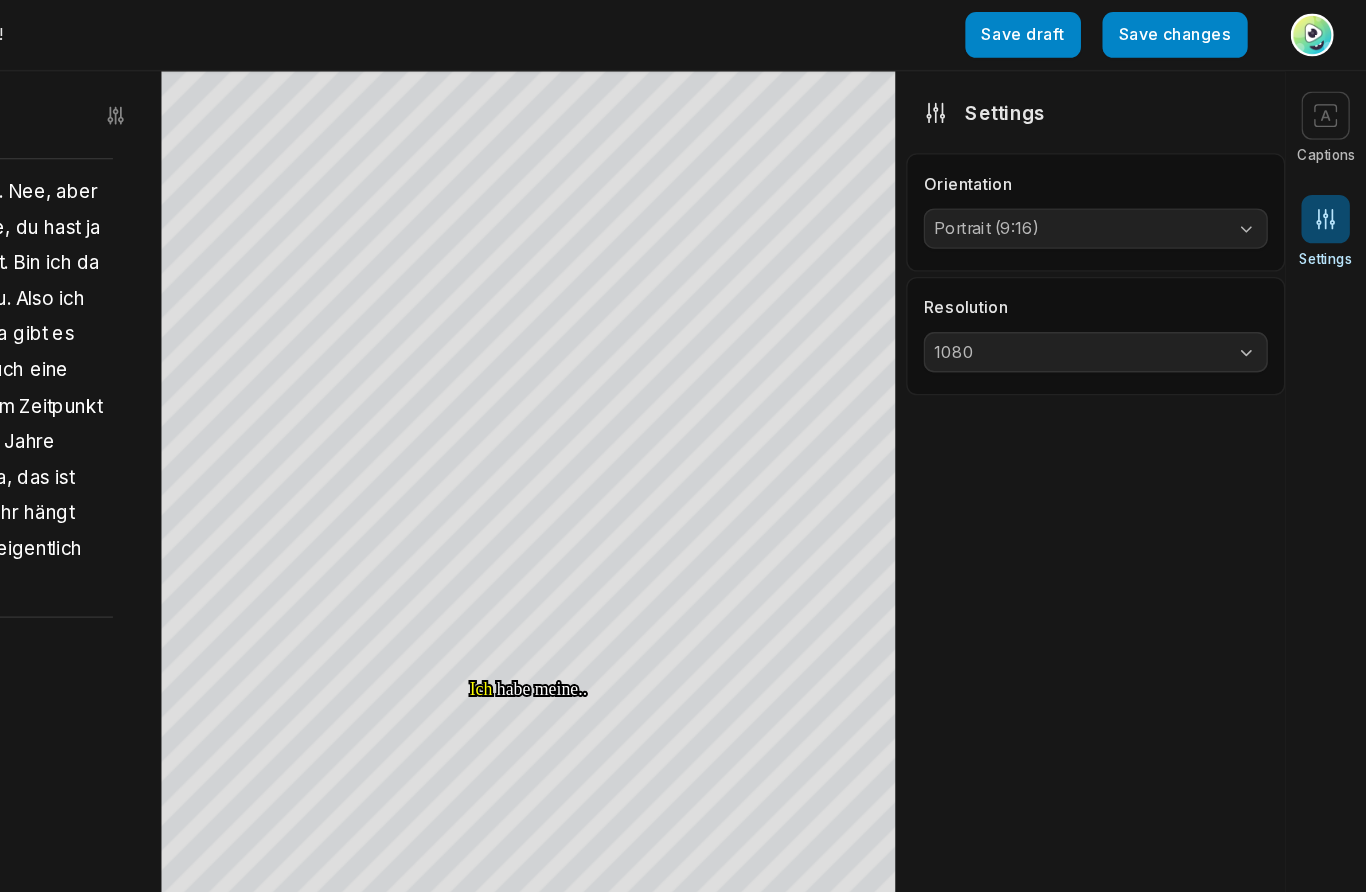 click on "1080" at bounding box center [1165, 262] 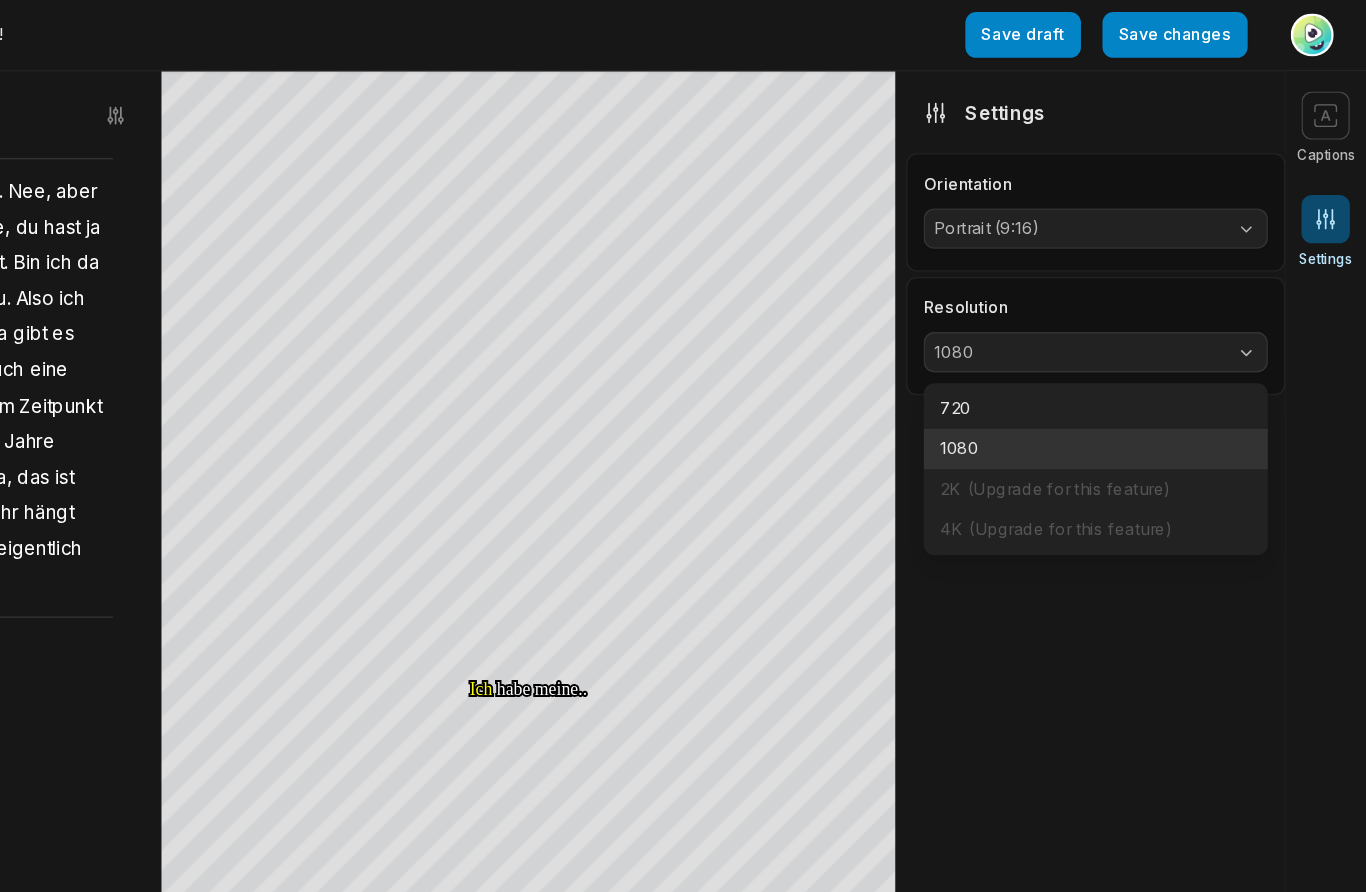 click on "1080" at bounding box center [1165, 262] 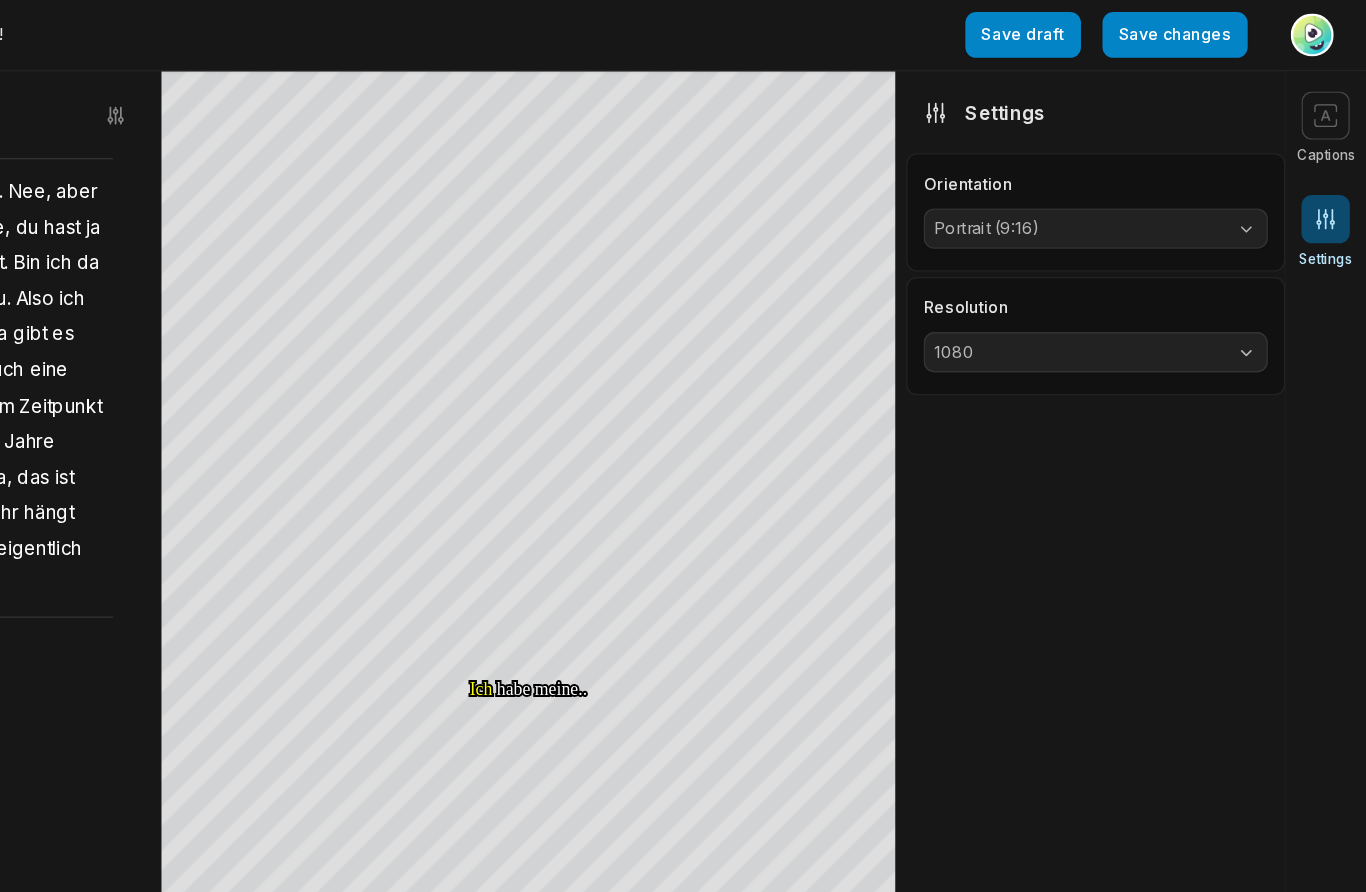click on "1080" at bounding box center (1165, 262) 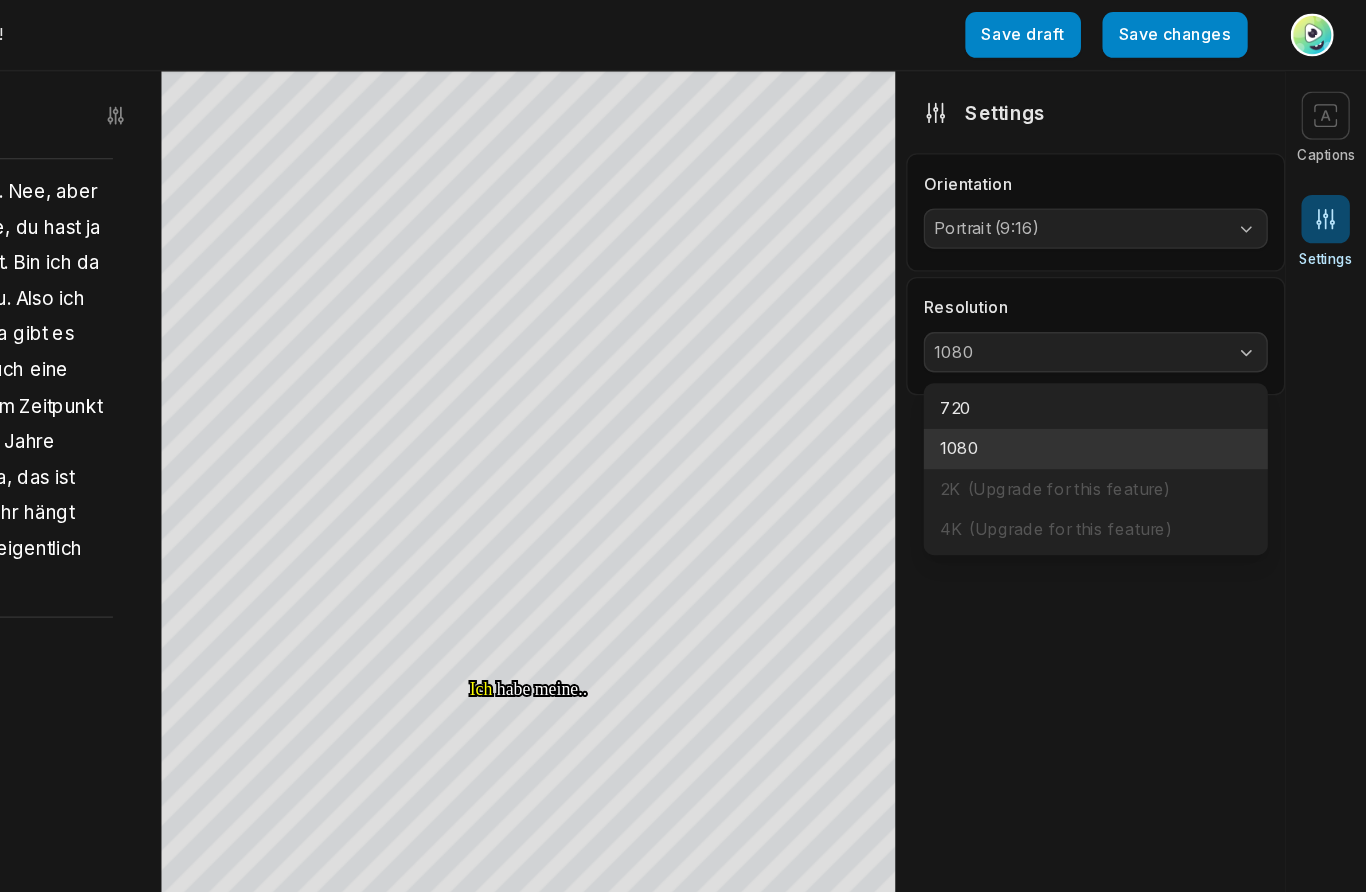 click on "1080" at bounding box center (1165, 262) 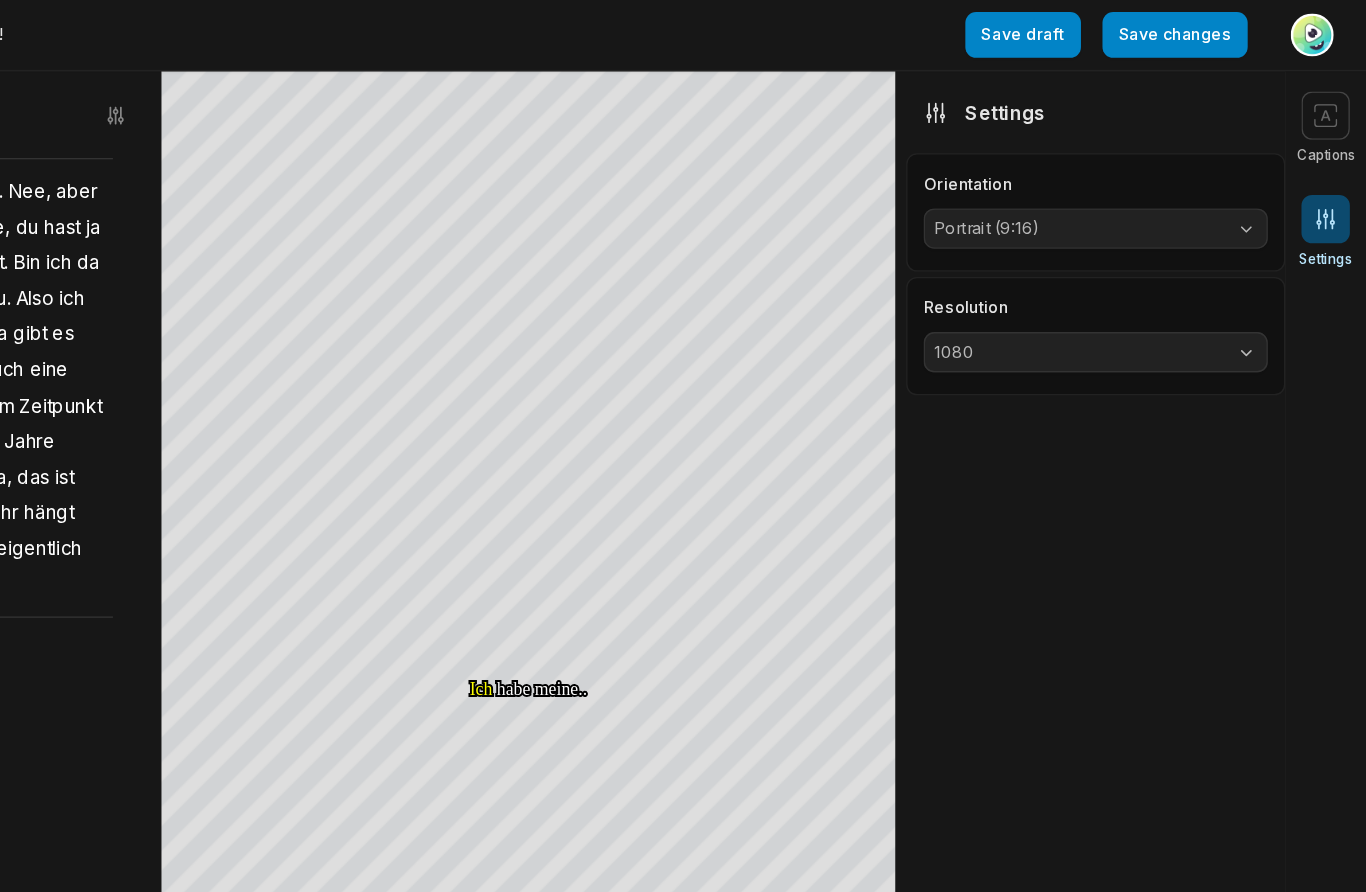 click 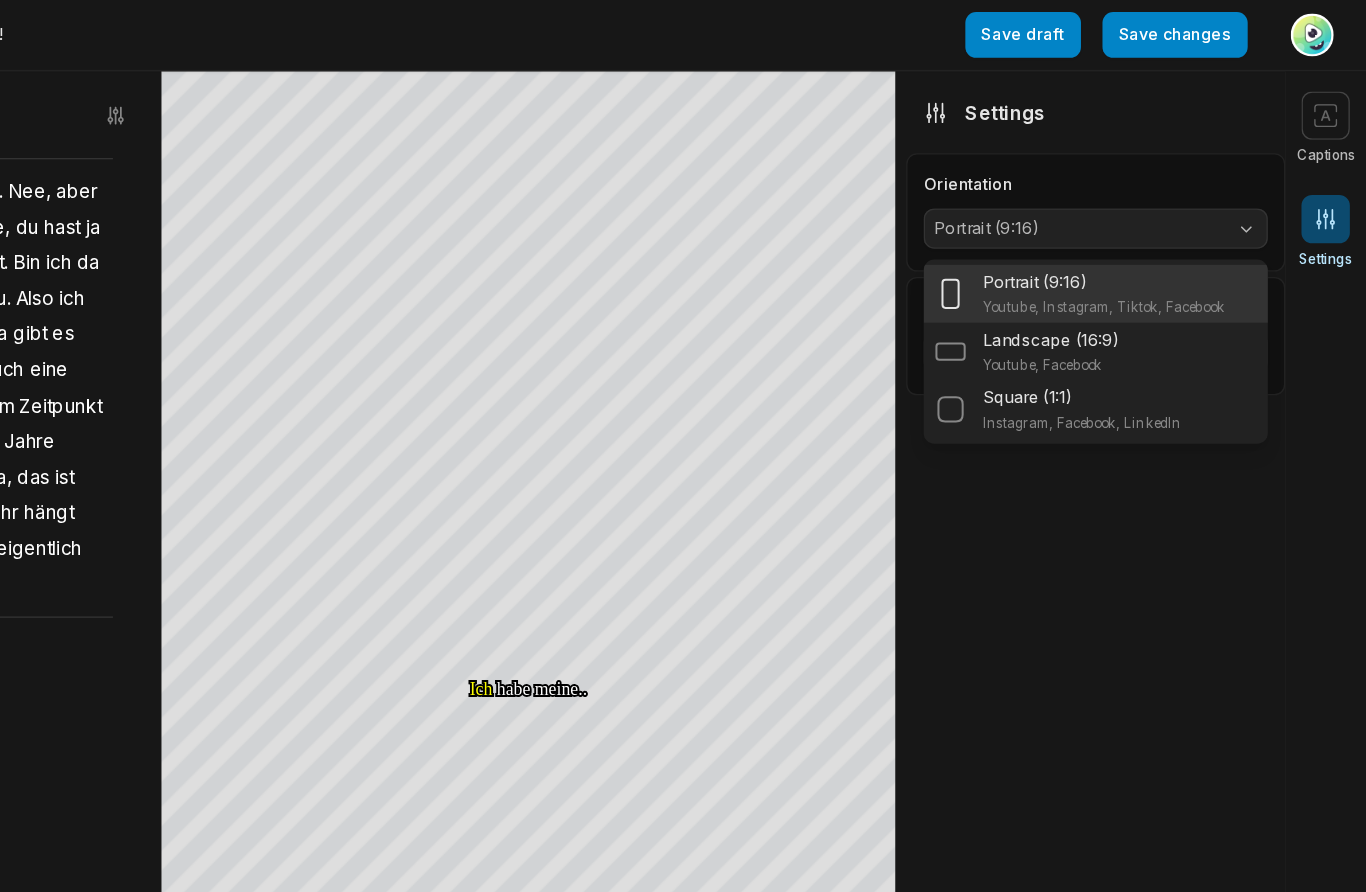 click on "Portrait (9:16)" at bounding box center [1165, 170] 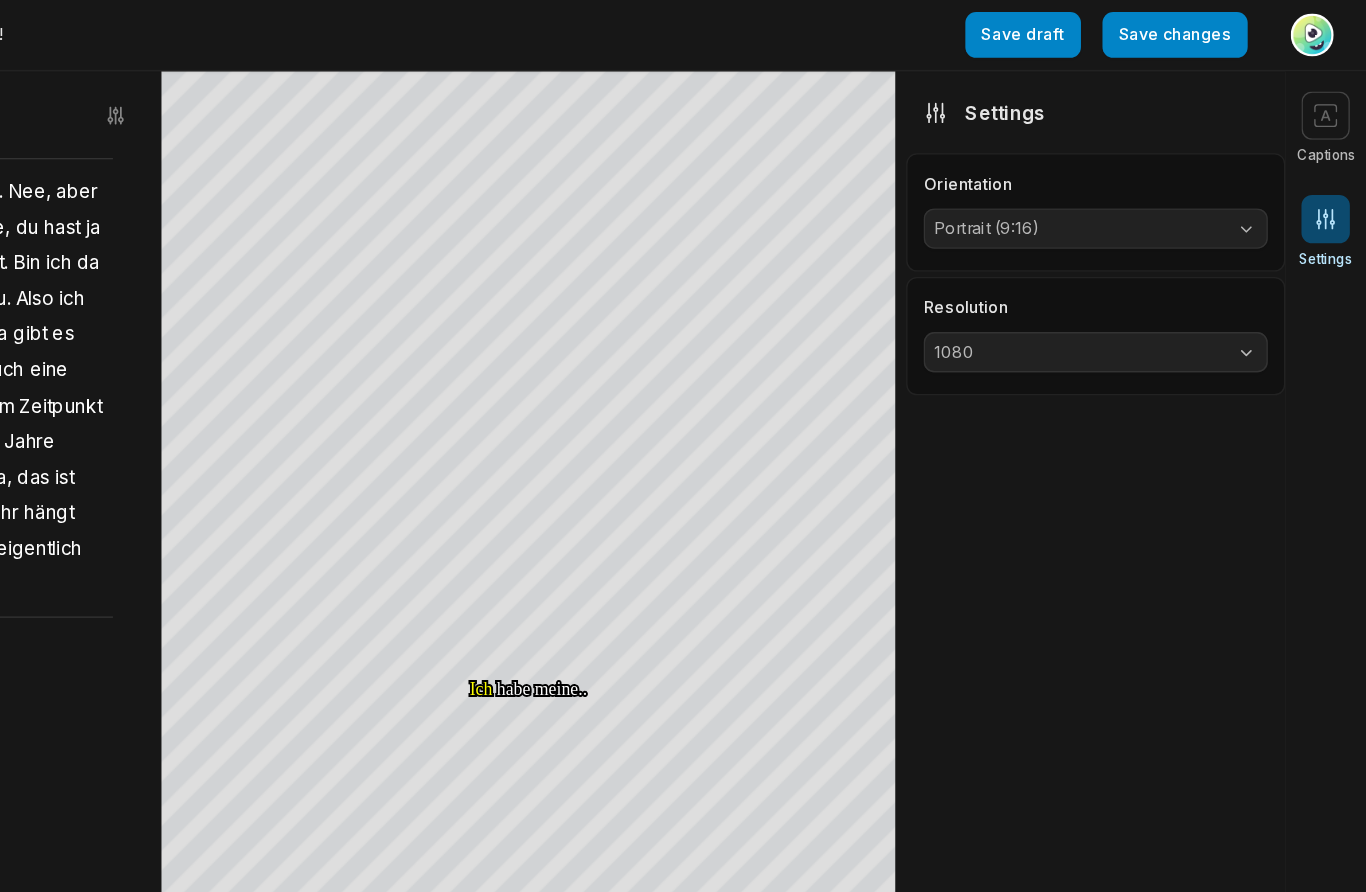 click 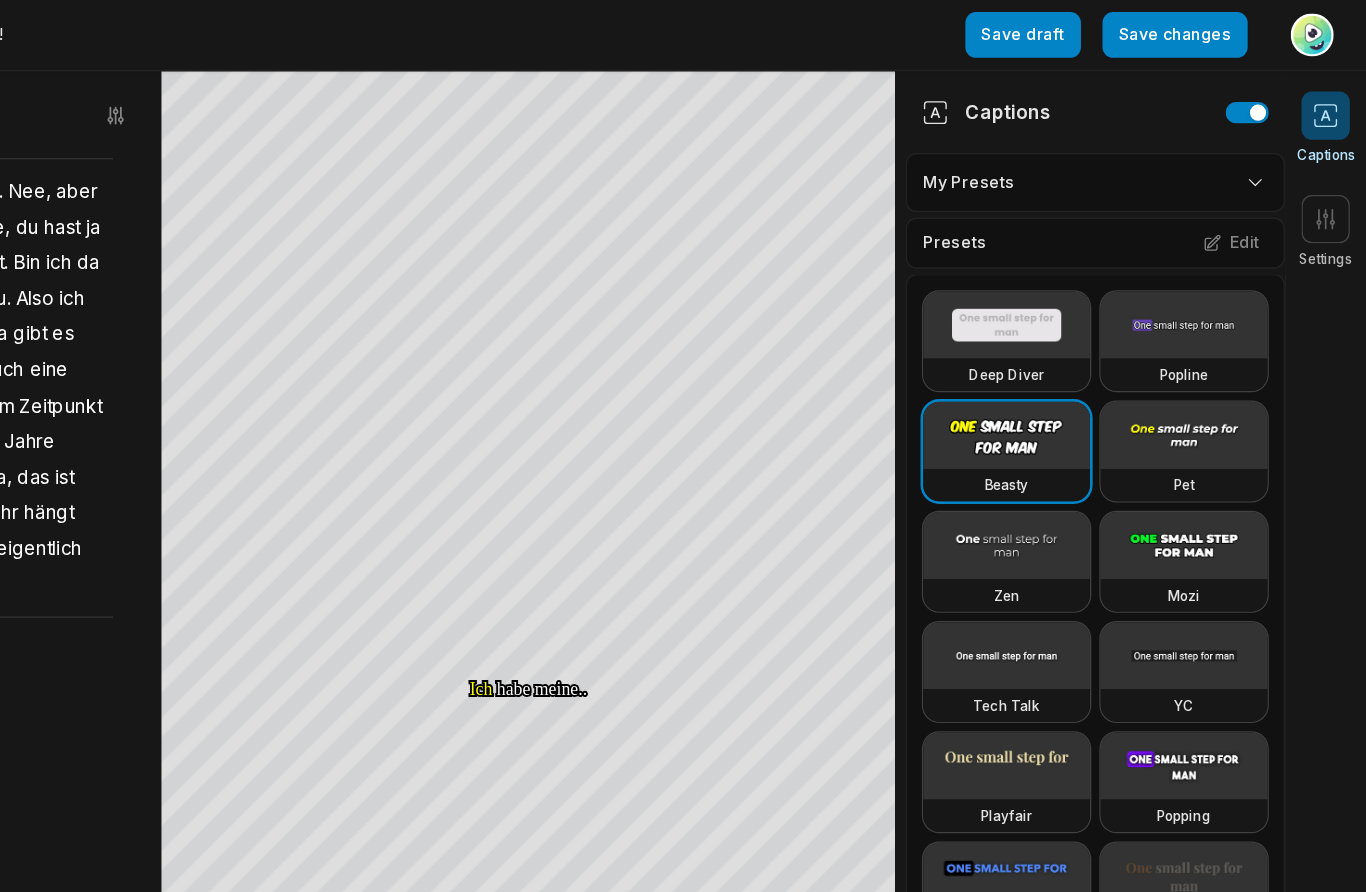 click on "Edit" at bounding box center [1266, 181] 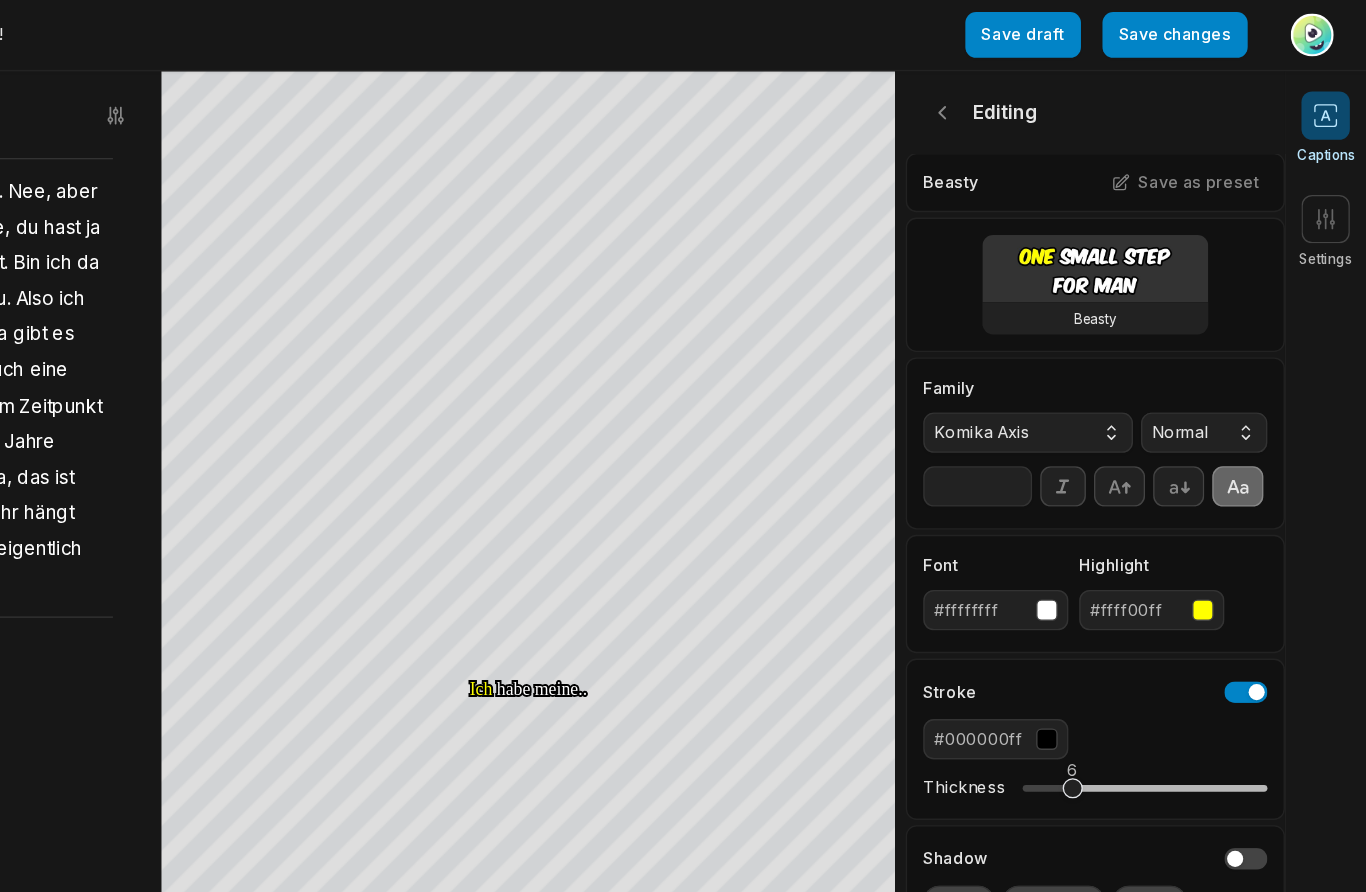 click 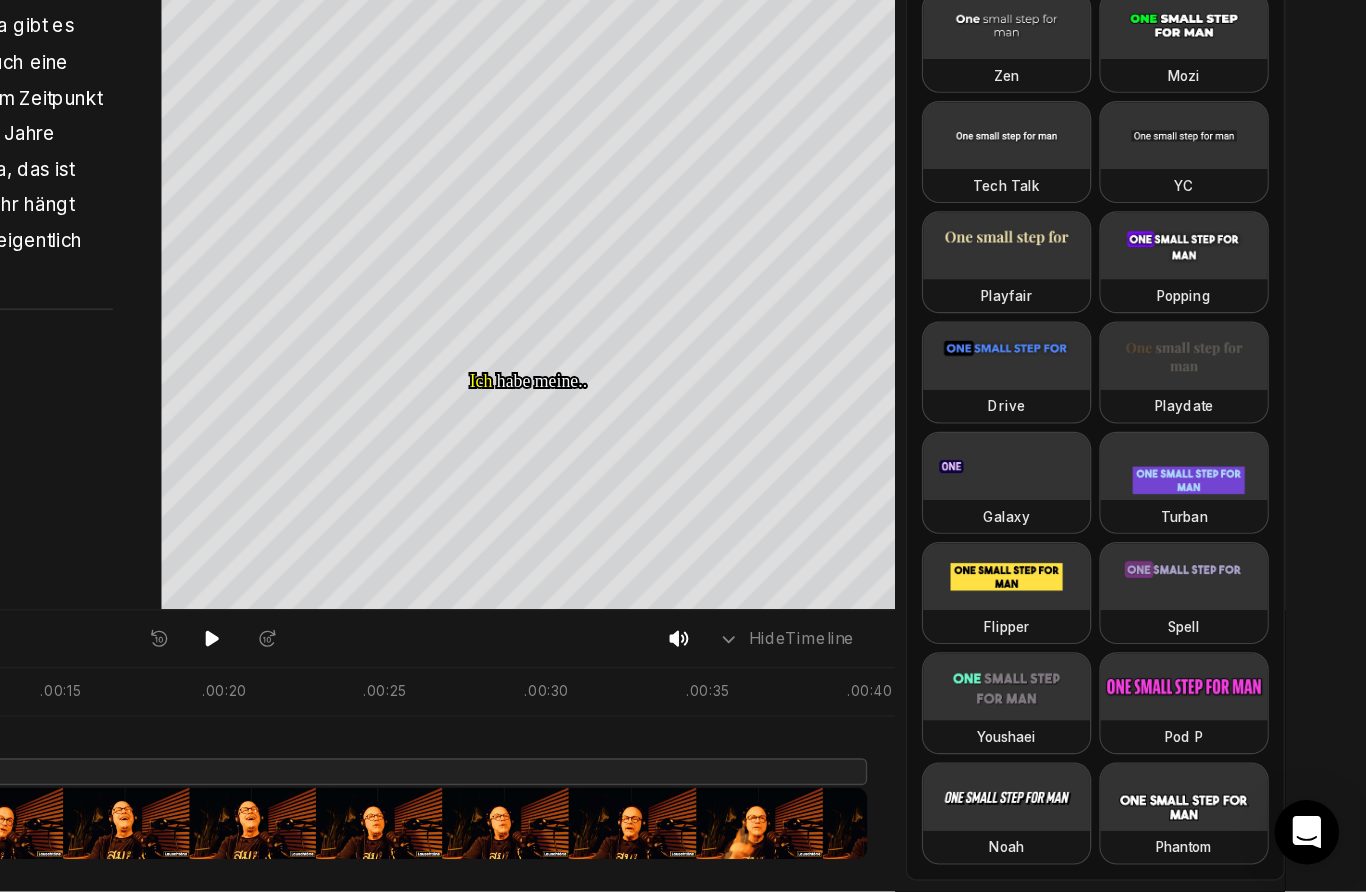 scroll, scrollTop: 158, scrollLeft: 0, axis: vertical 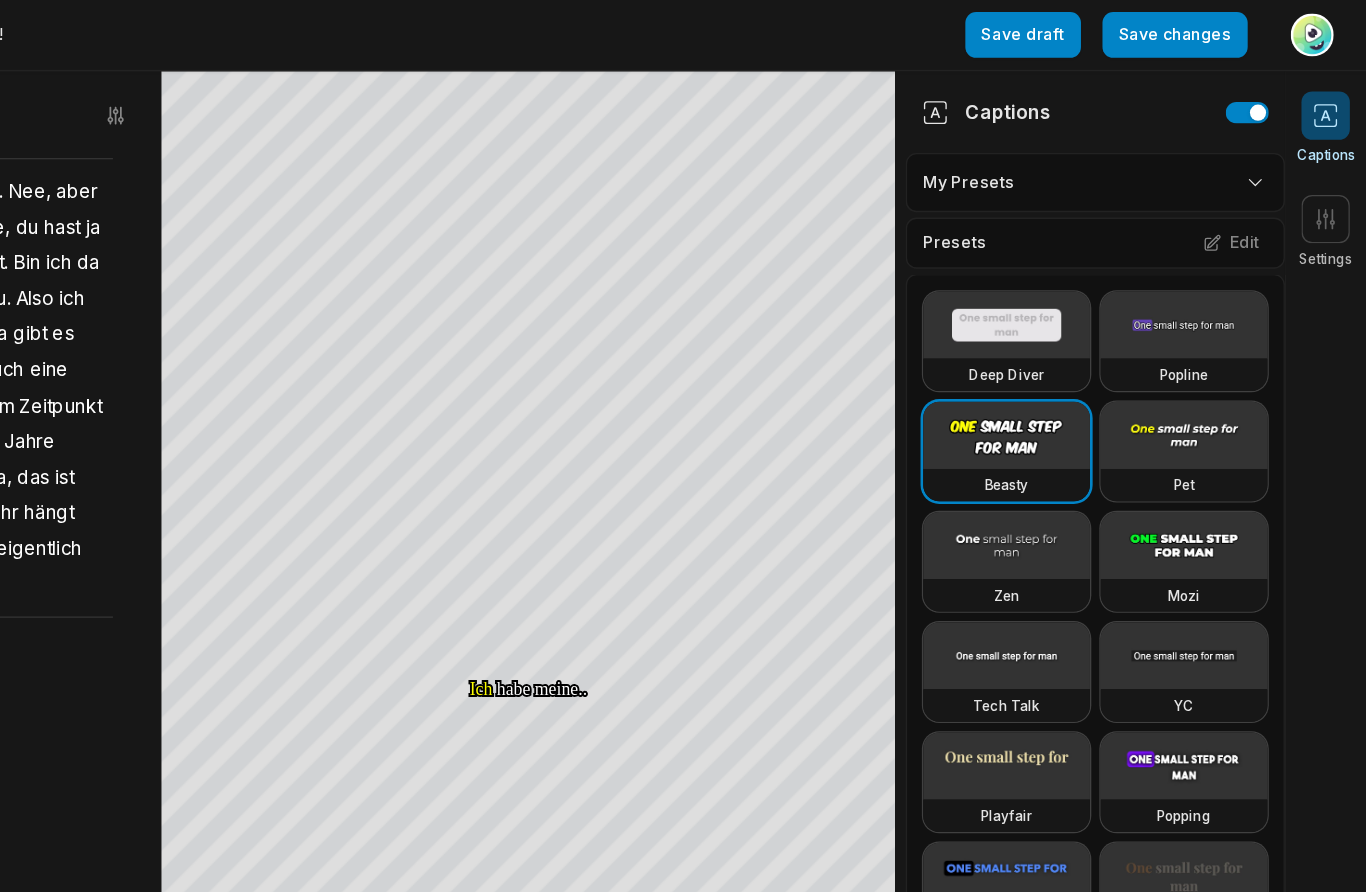click 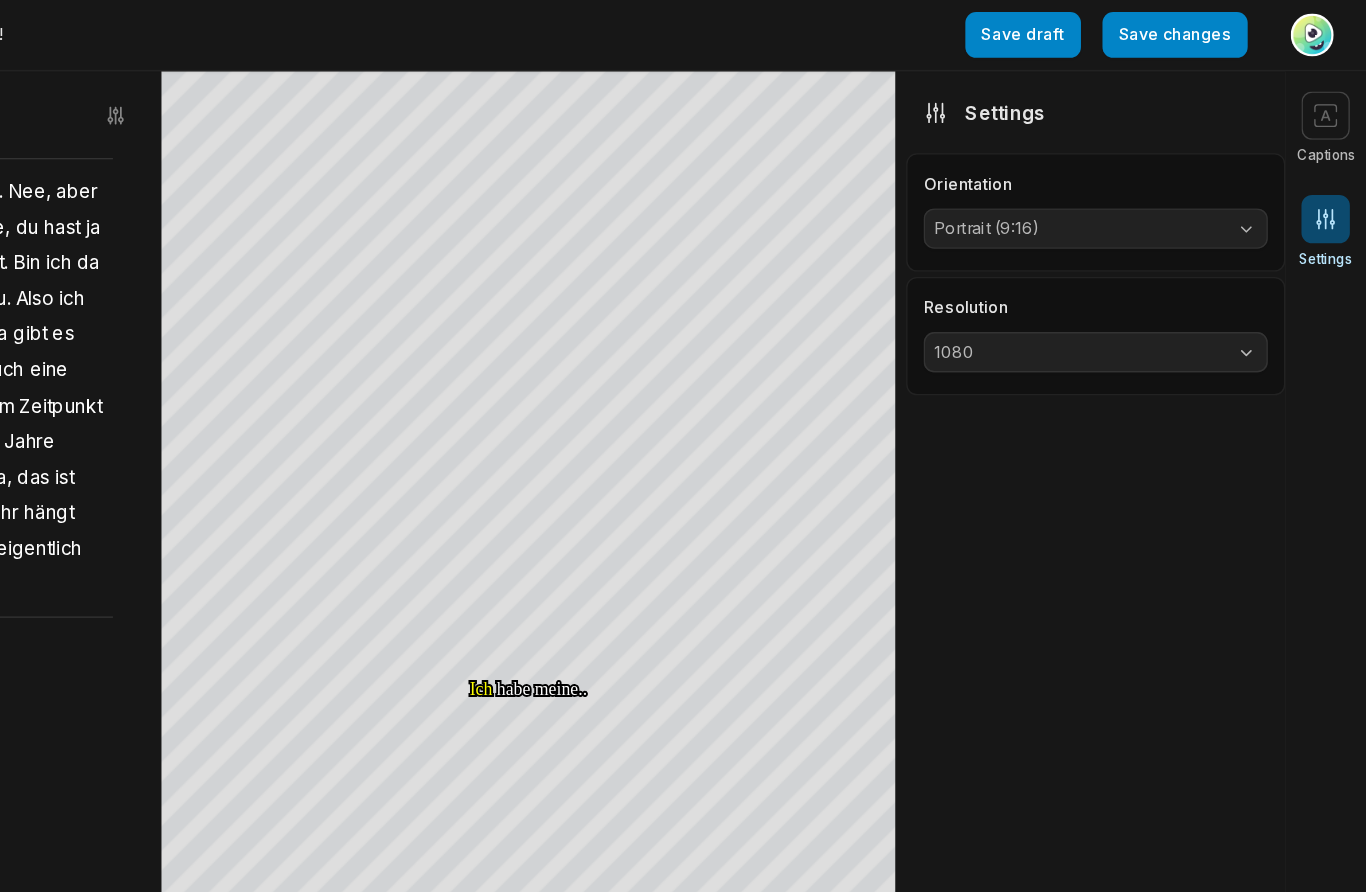 scroll, scrollTop: 1, scrollLeft: 0, axis: vertical 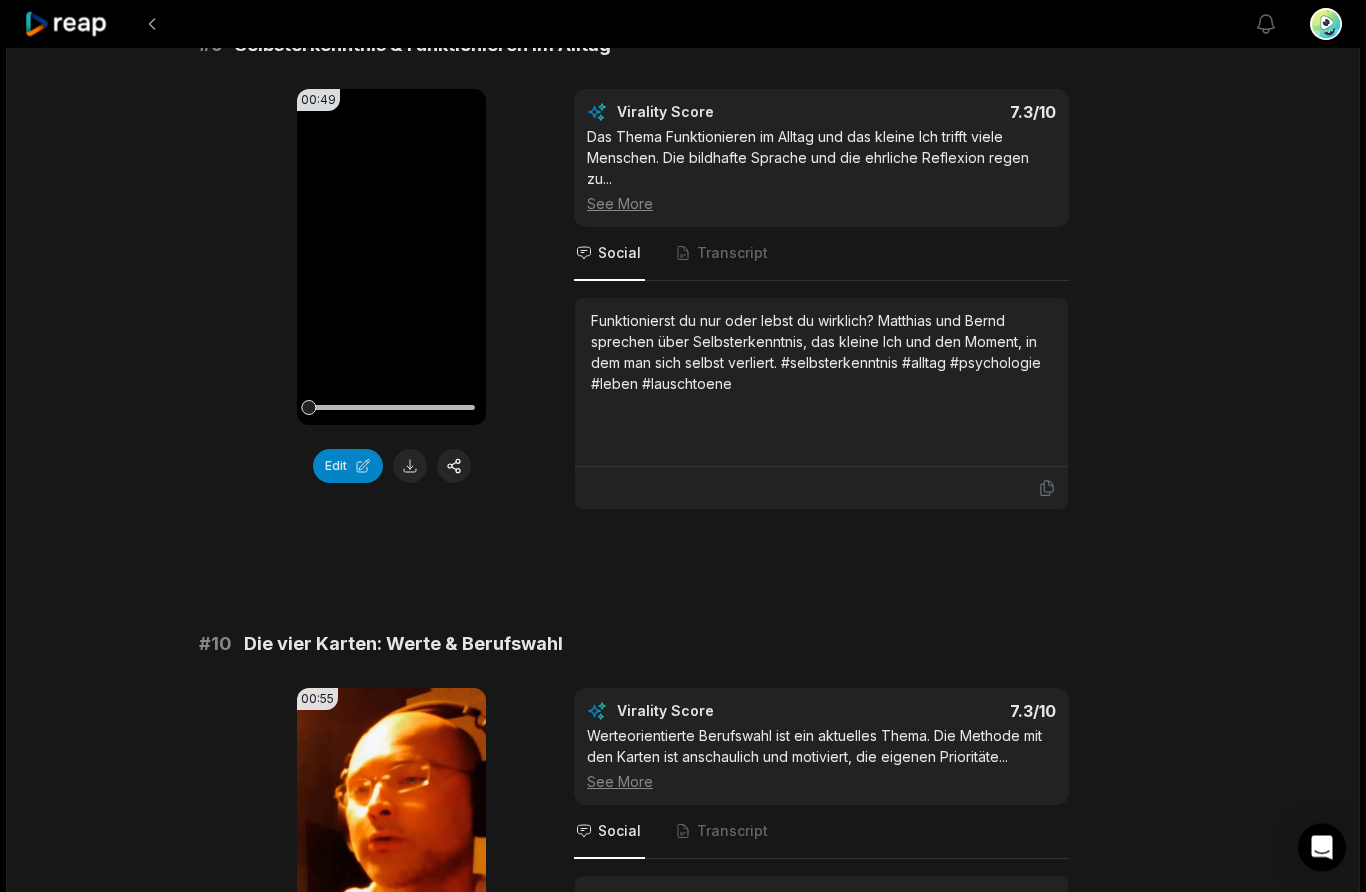 click on "3" at bounding box center (697, 1192) 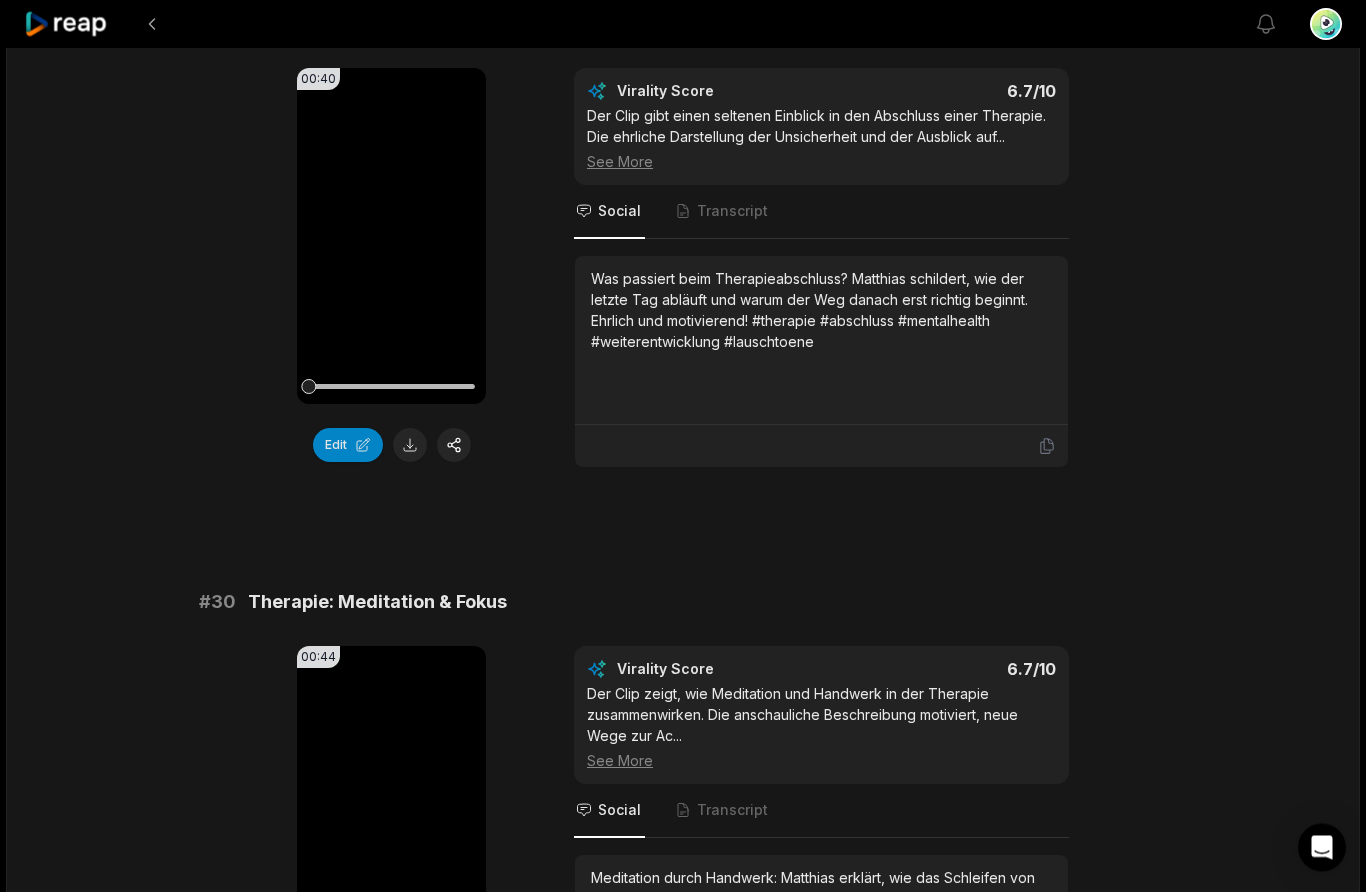 scroll, scrollTop: 5212, scrollLeft: 0, axis: vertical 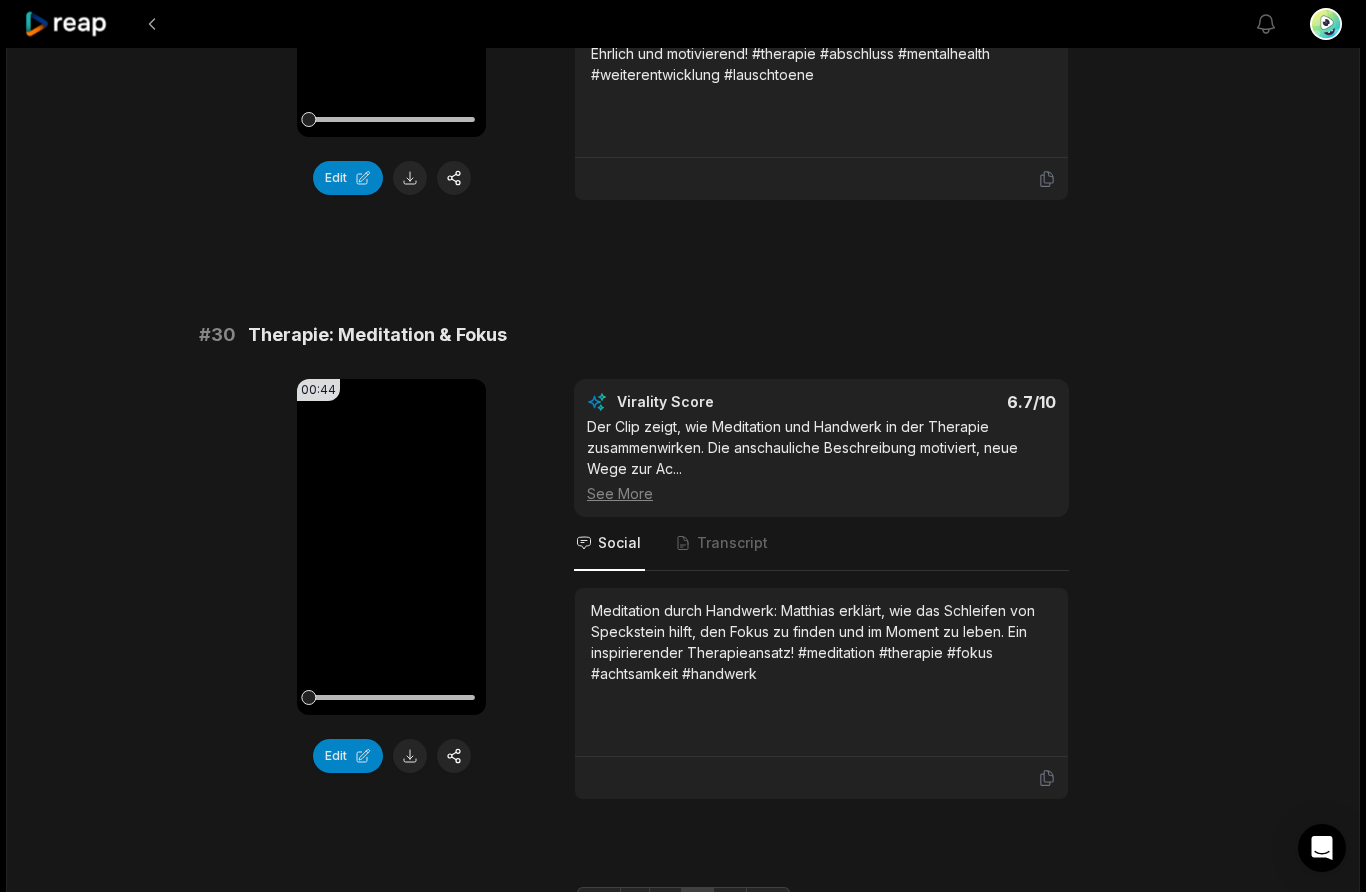 click on "3" at bounding box center (697, 903) 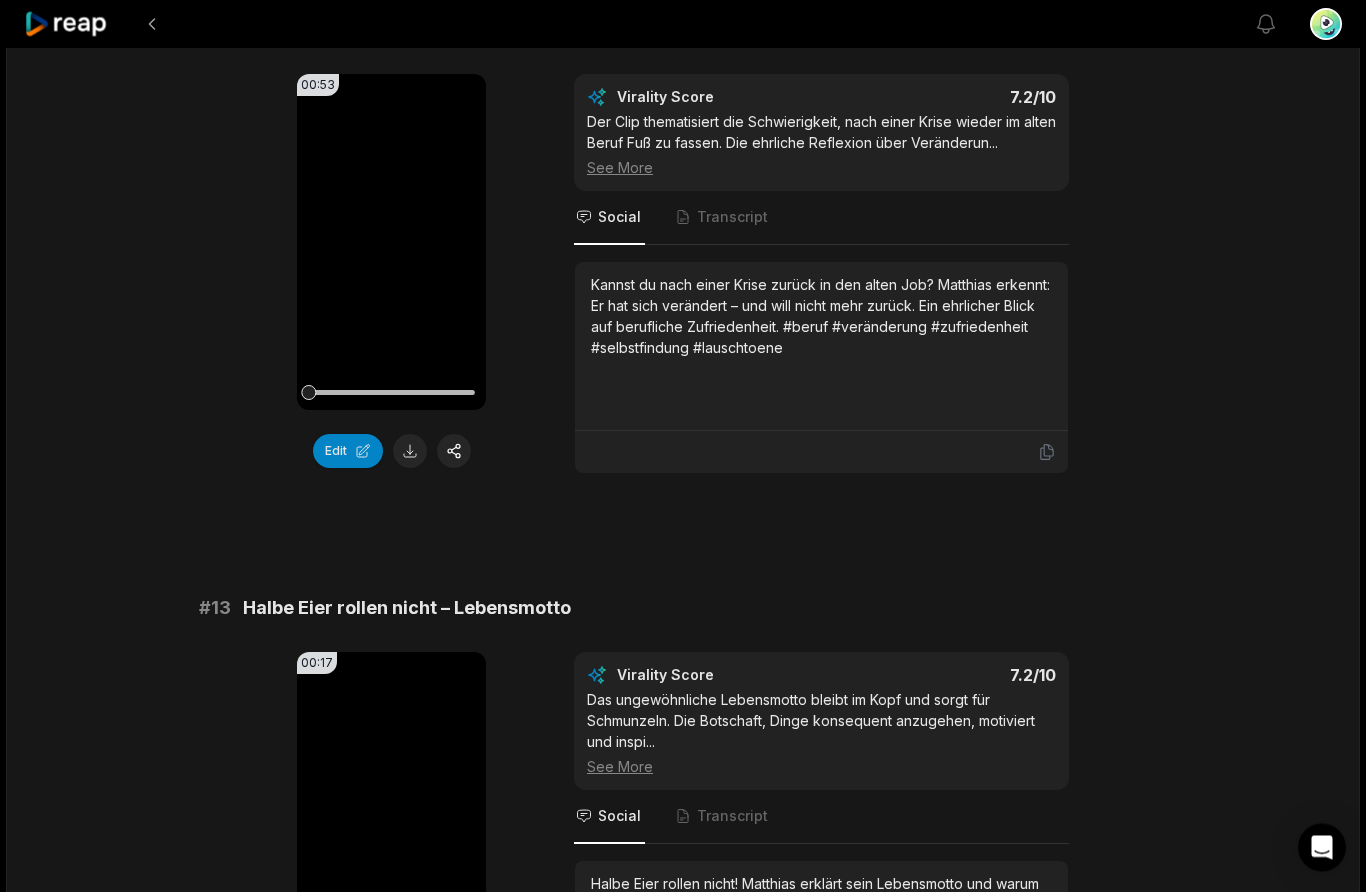 scroll, scrollTop: 1292, scrollLeft: 0, axis: vertical 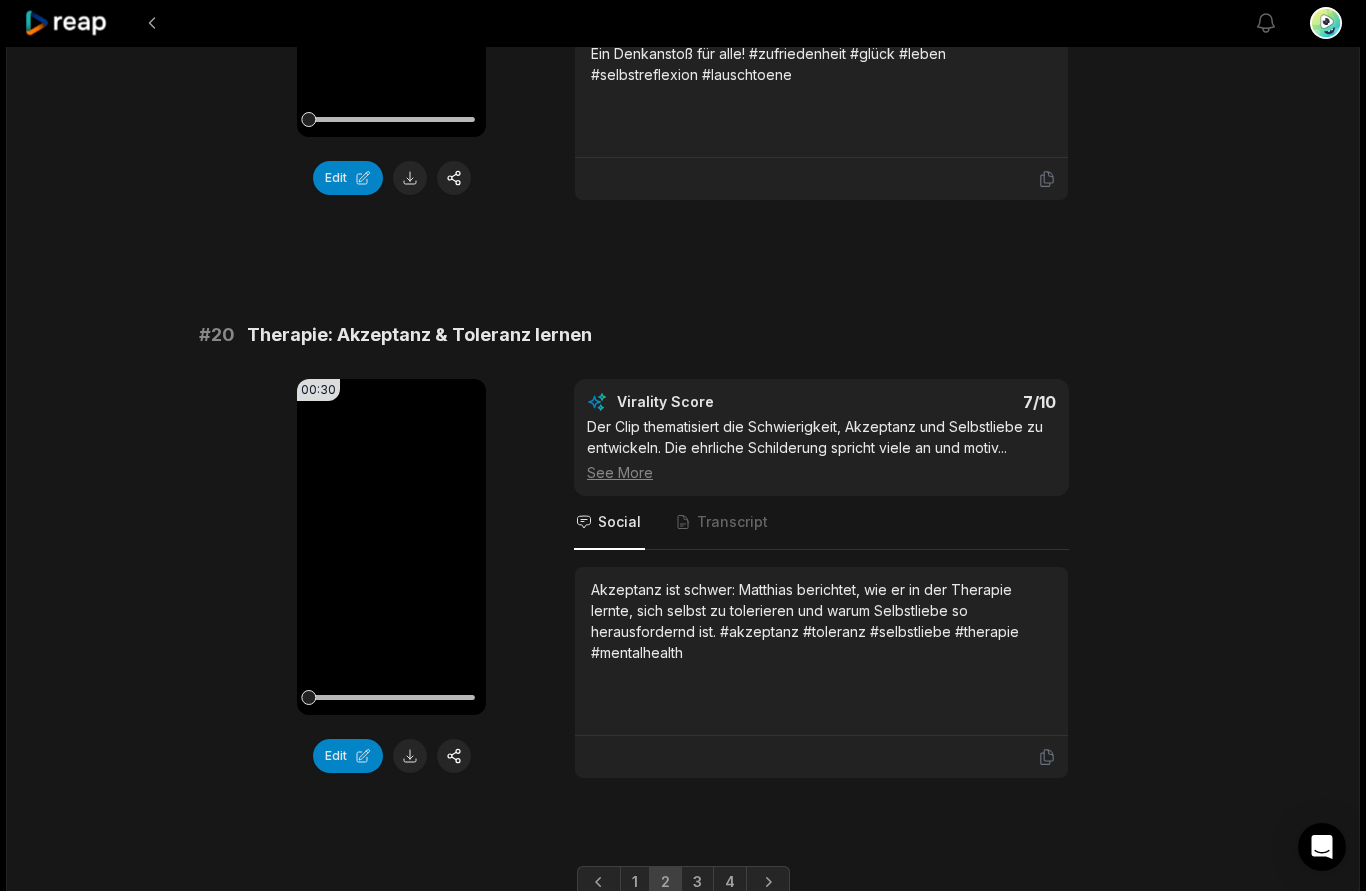 click on "3" at bounding box center [697, 883] 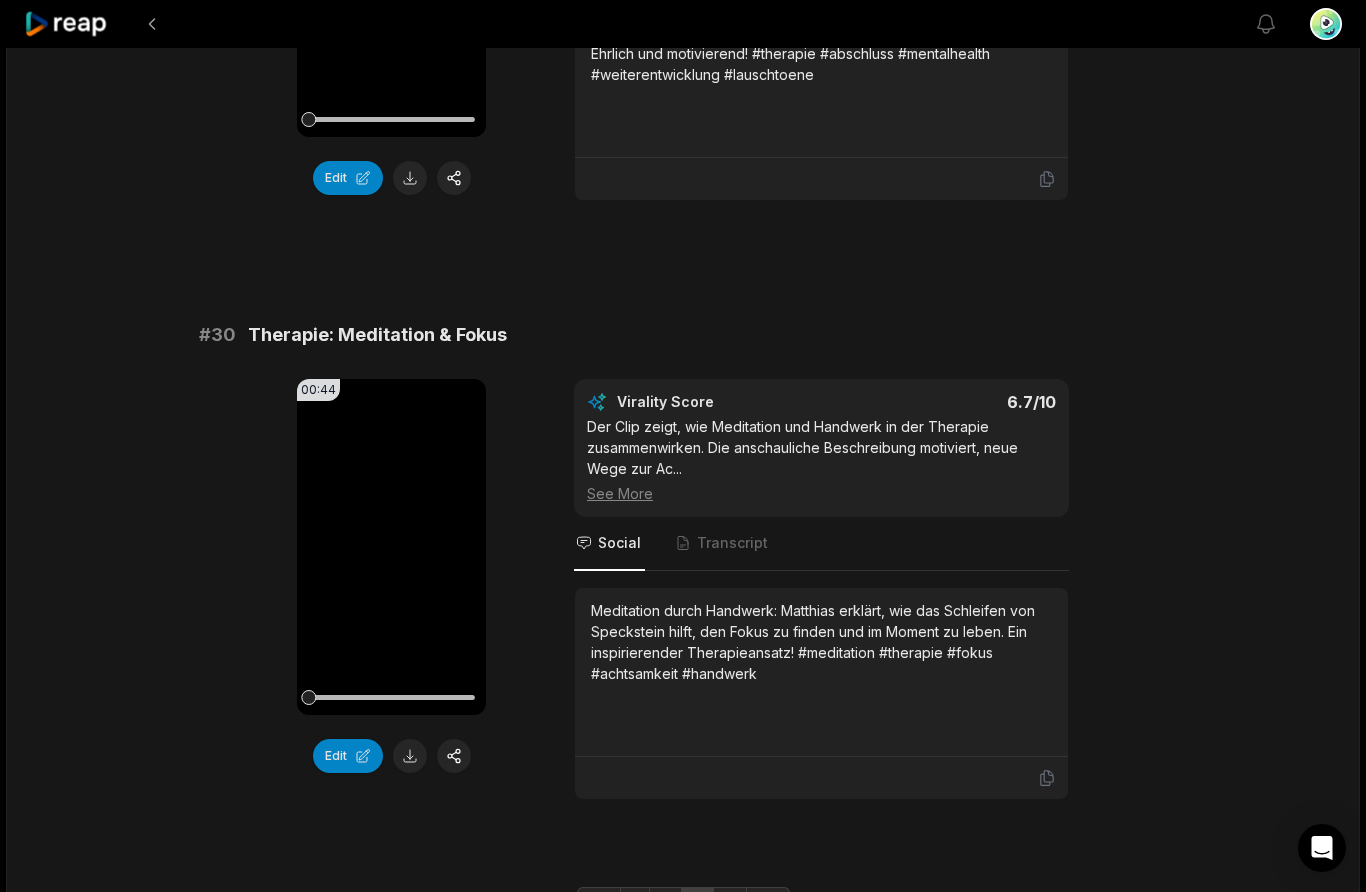click on "3" at bounding box center (697, 903) 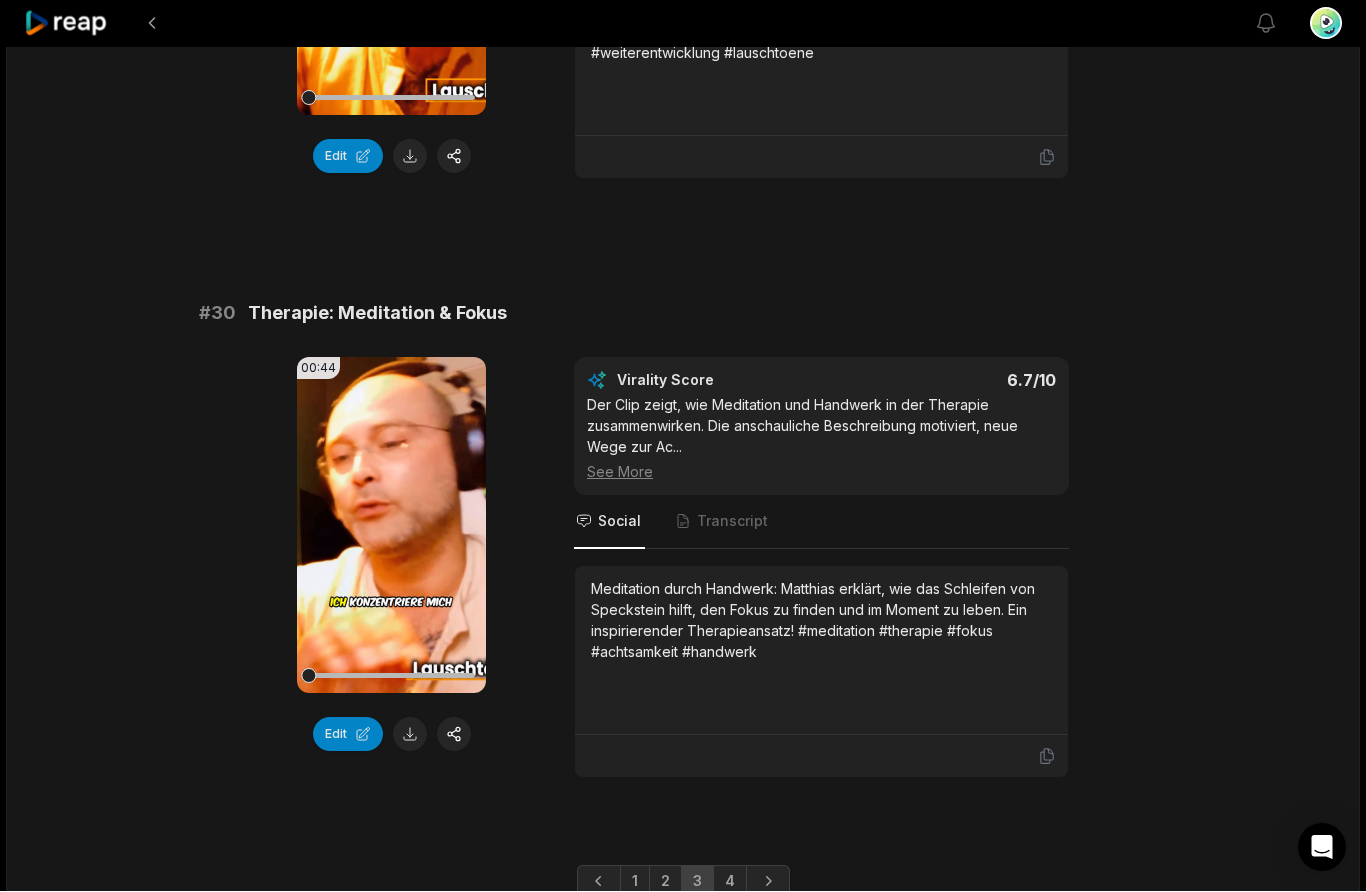 scroll, scrollTop: 5232, scrollLeft: 0, axis: vertical 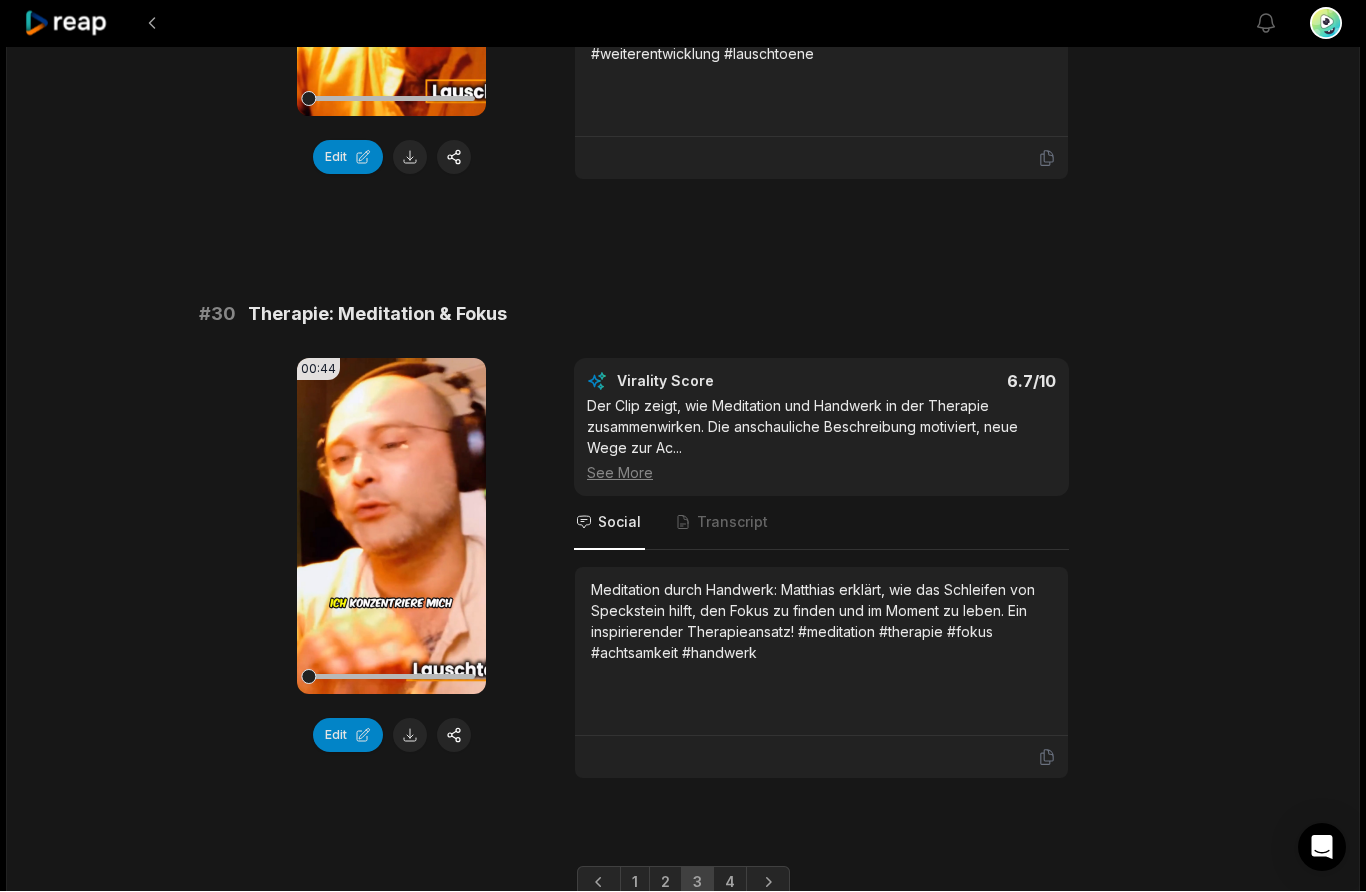 click on "4" at bounding box center [730, 883] 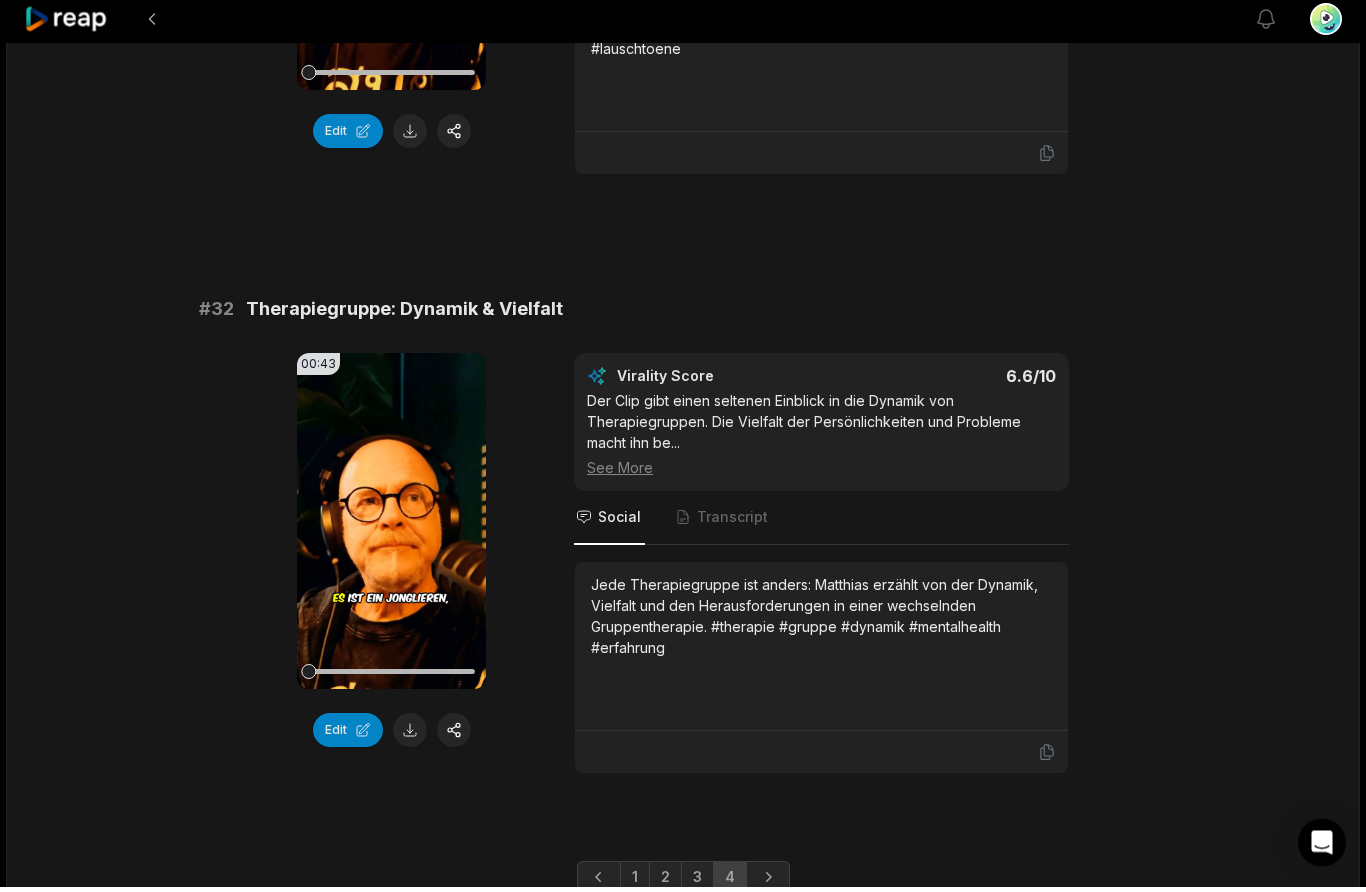 scroll, scrollTop: 545, scrollLeft: 0, axis: vertical 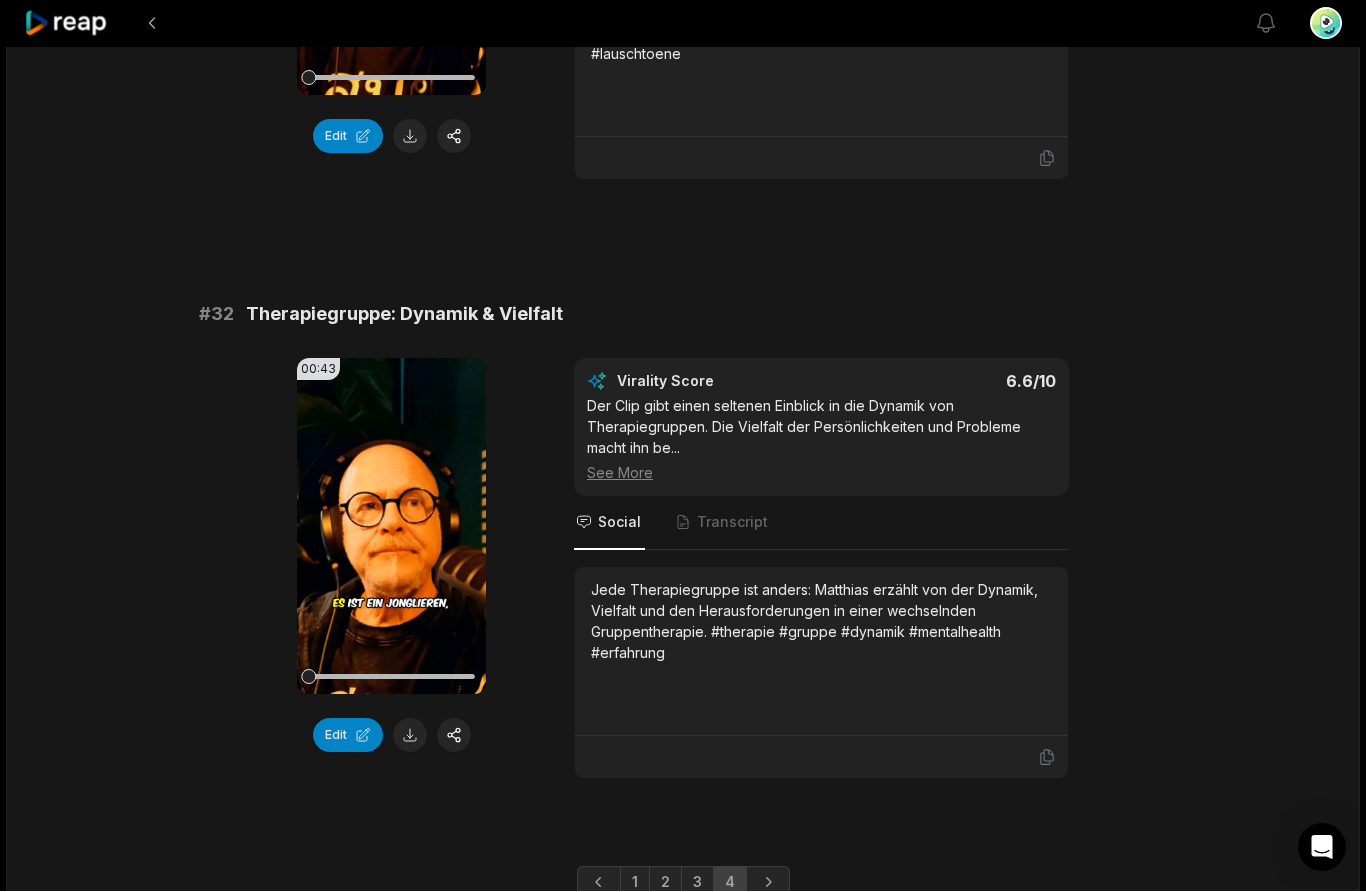 click on "3" at bounding box center (697, 883) 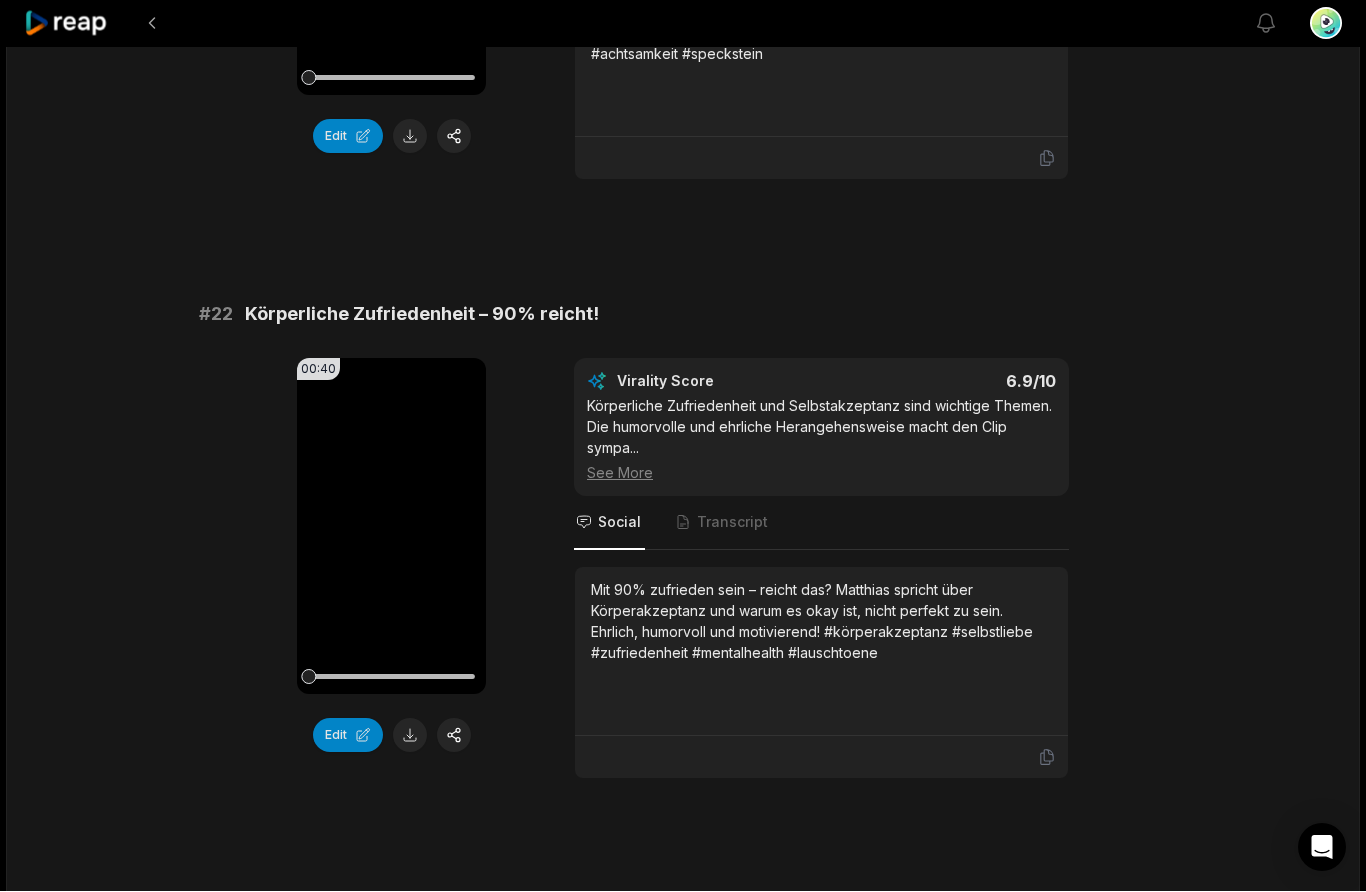 scroll, scrollTop: 546, scrollLeft: 0, axis: vertical 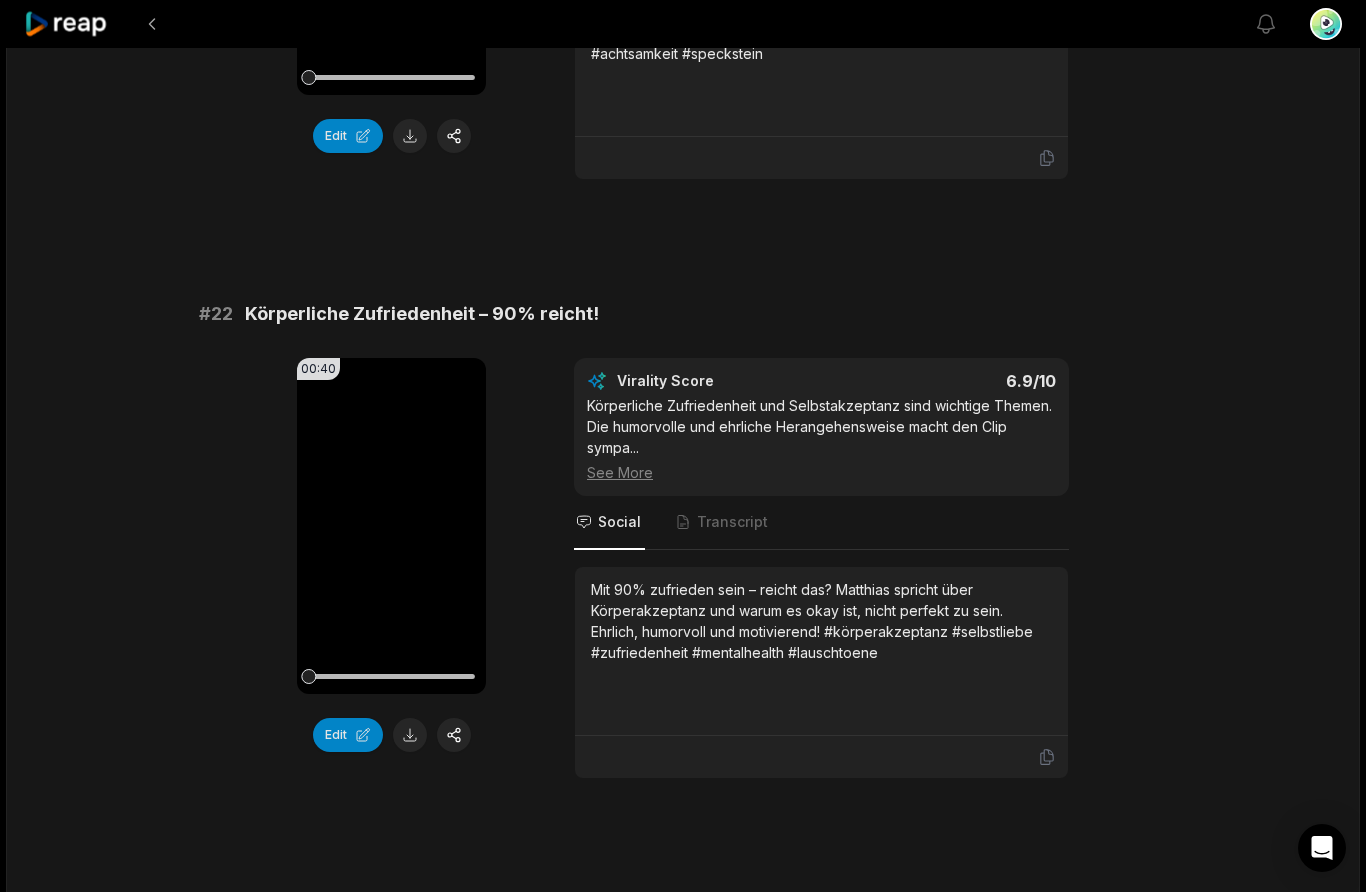 click on "01:27:12 🎙️ Ich konnte nicht mehr – Wendepunkte & Neuanfang im Leben | Lauschtoene Podcast #1 7 days ago German de 00:00  -  01:27:12 Portrait 60   fps Beasty # 21 Speckstein & Meditation in der Therapie 00:54 Your browser does not support mp4 format. Edit Virality Score 6.9 /10 Kreative Therapieformen sind für viele neu und spannend. Die Verbindung von Handwerk, Meditation und Selbsterfahrung wird anschaulich ...   See More Social Transcript Was hat Specksteinschleifen mit Therapie zu tun? Matthias erklärt, wie kreative Aufgaben und Meditation helfen, den Fokus zu finden und innere Ruhe zu erleben. #therapie #meditation #kreativität #achtsamkeit #speckstein # 22 Körperliche Zufriedenheit – 90% reicht! 00:40 Your browser does not support mp4 format. Edit Virality Score 6.9 /10 Körperliche Zufriedenheit und Selbstakzeptanz sind wichtige Themen. Die humorvolle und ehrliche Herangehensweise macht den Clip sympa ...   See More Social Transcript # 23 Berufliche Sackgasse & Coaching 00:40 Edit 6.9 /10" at bounding box center (683, 2580) 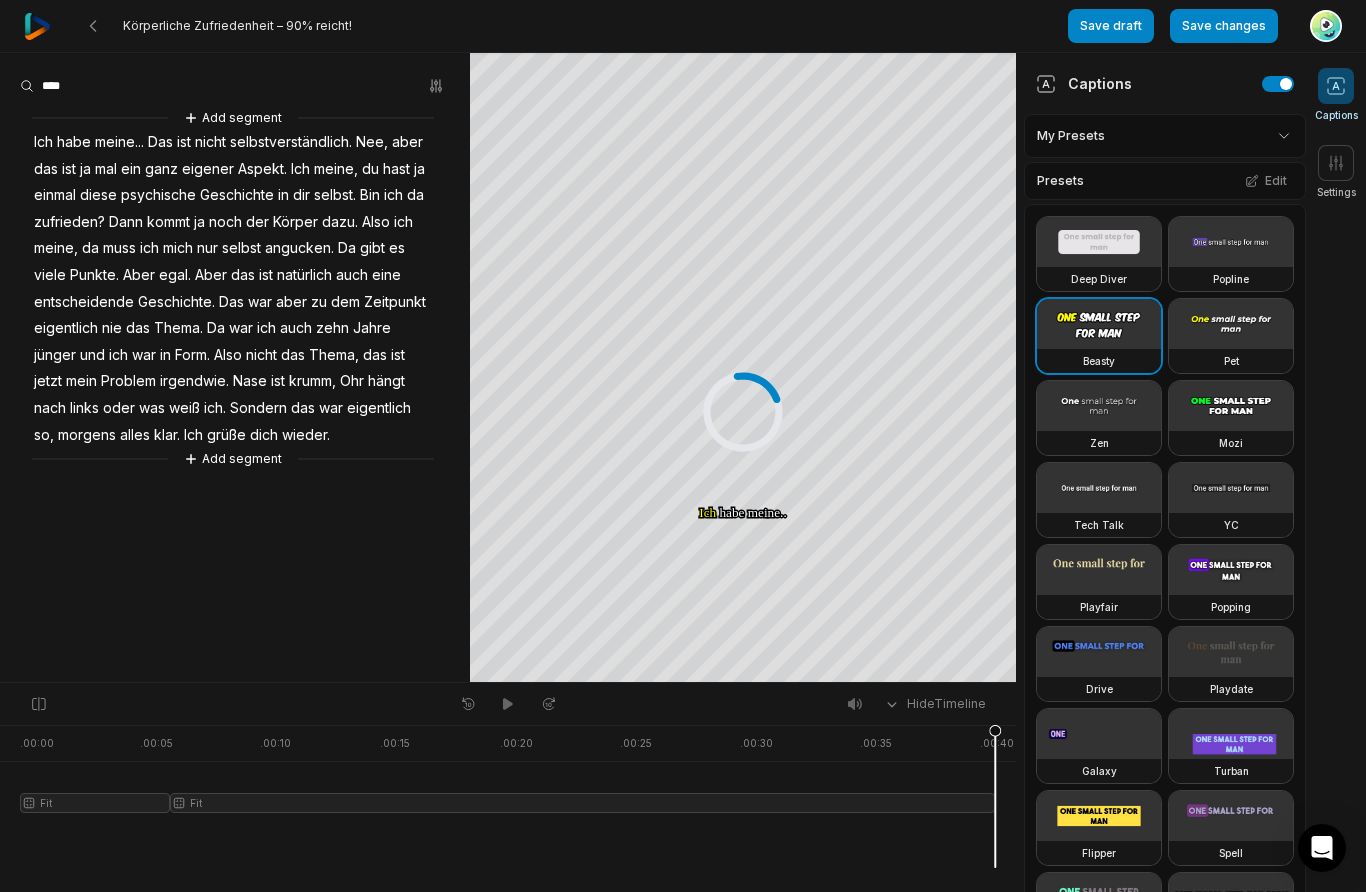 scroll, scrollTop: 0, scrollLeft: 0, axis: both 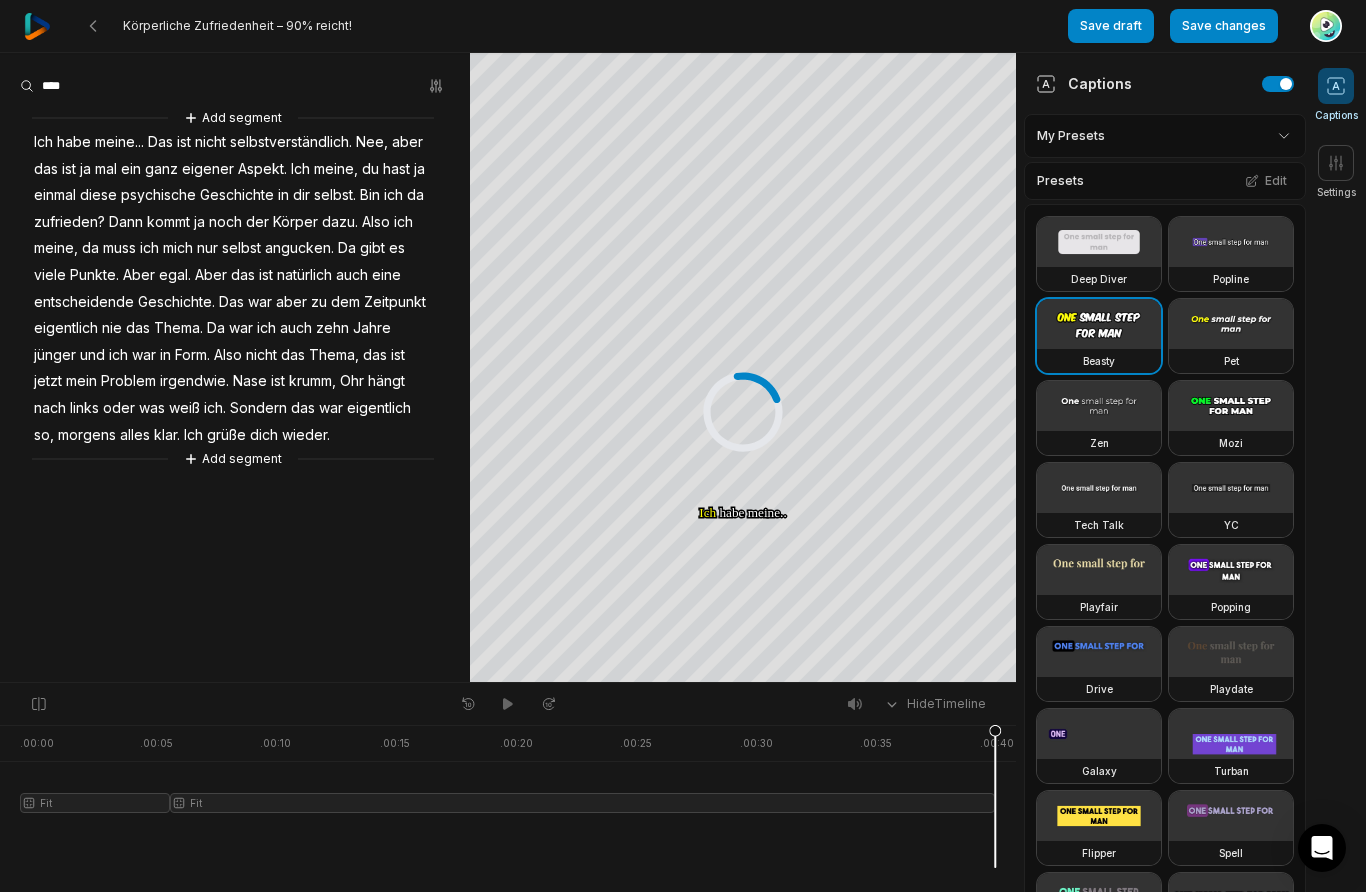 click 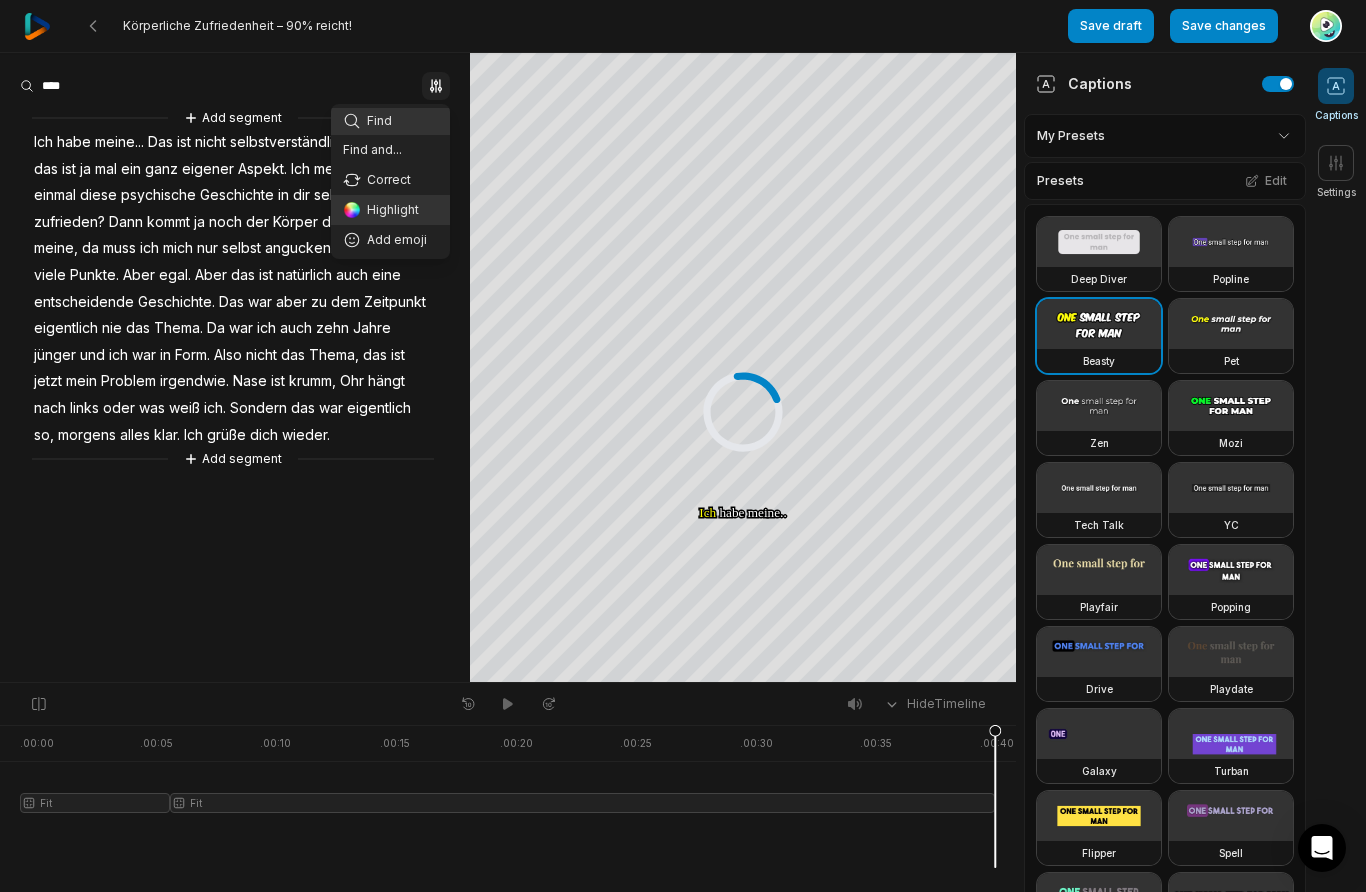 click on "Highlight" at bounding box center [390, 210] 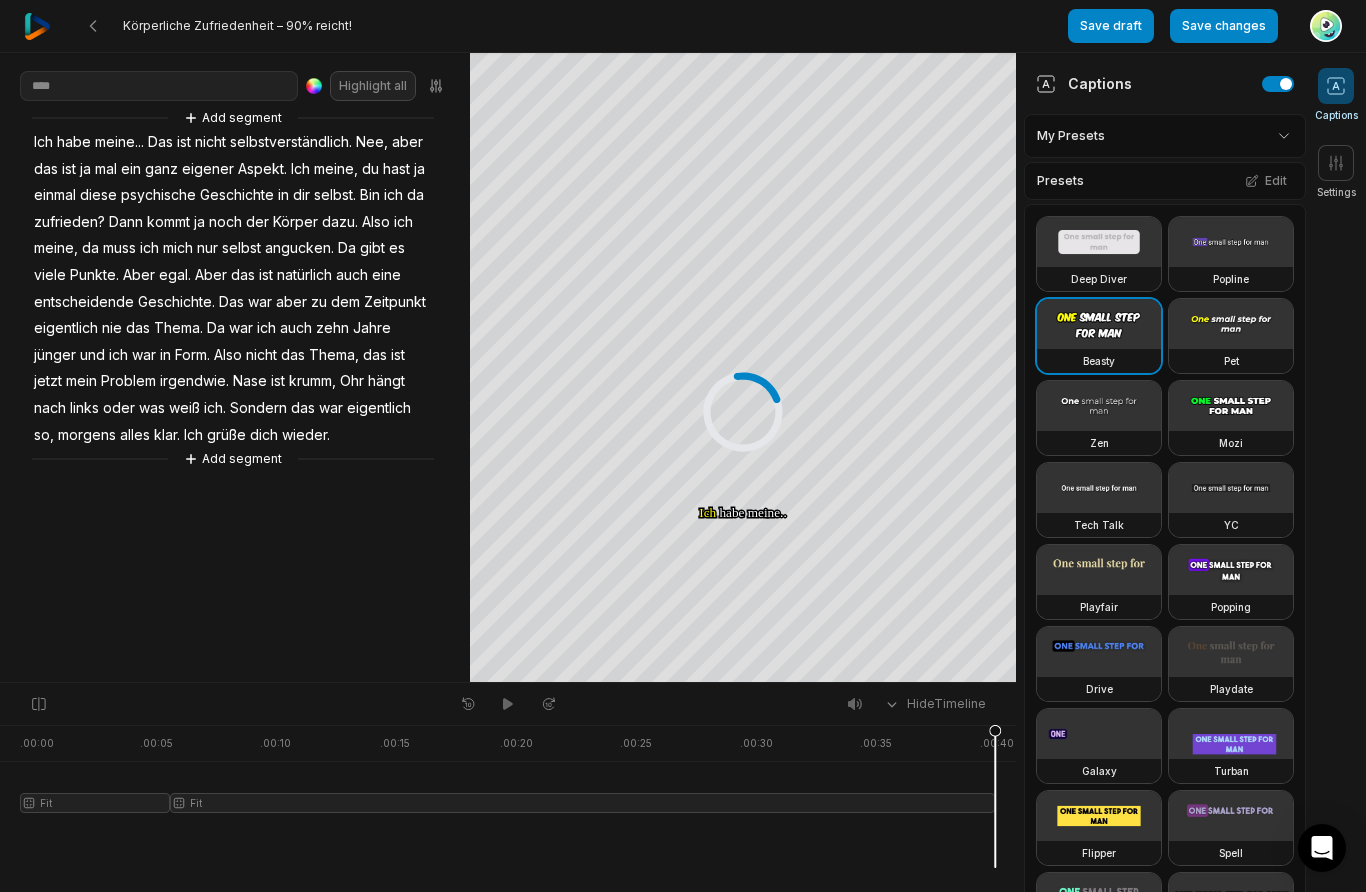 click on "Add segment" at bounding box center (233, 459) 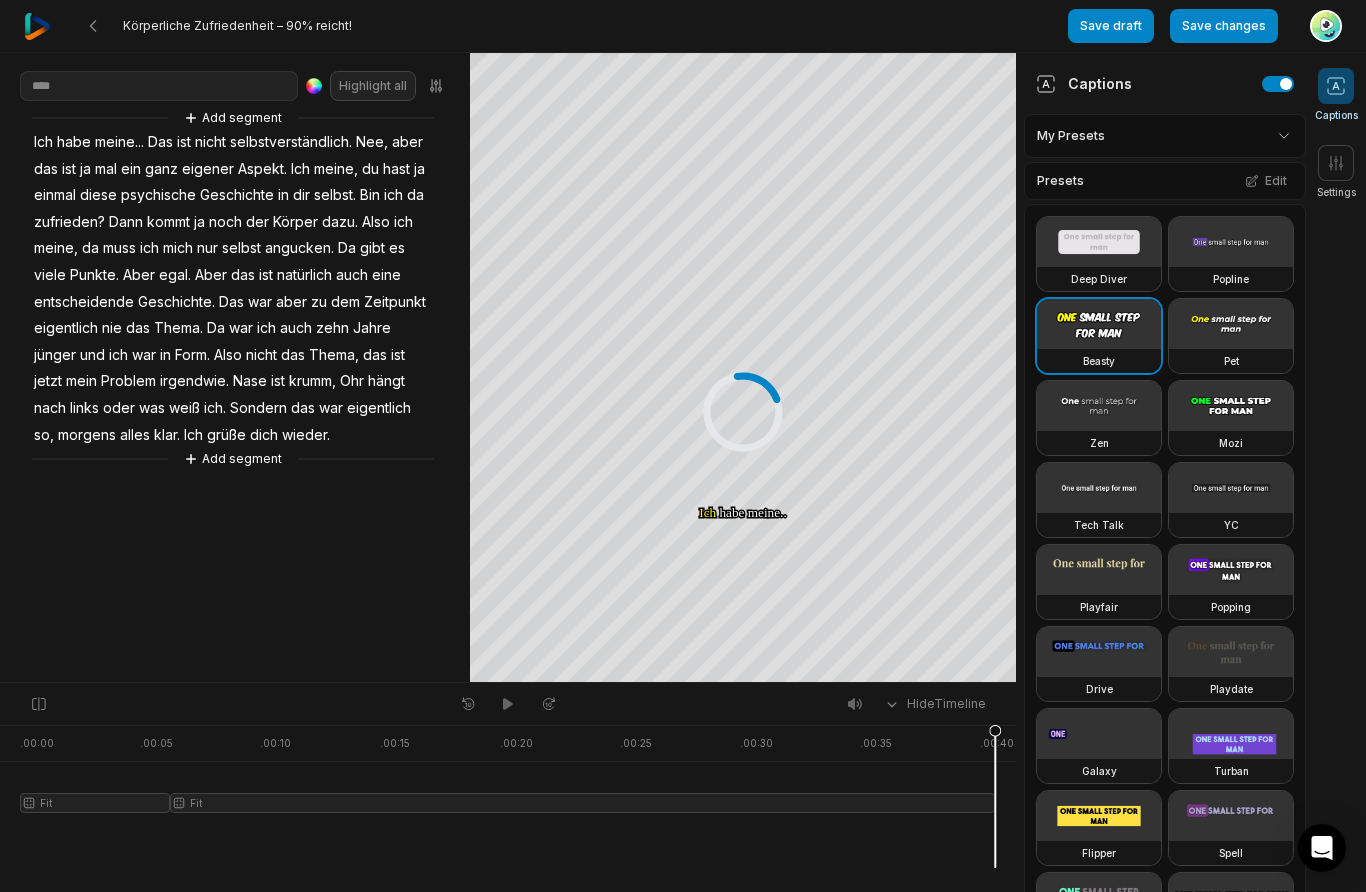 click at bounding box center [436, 86] 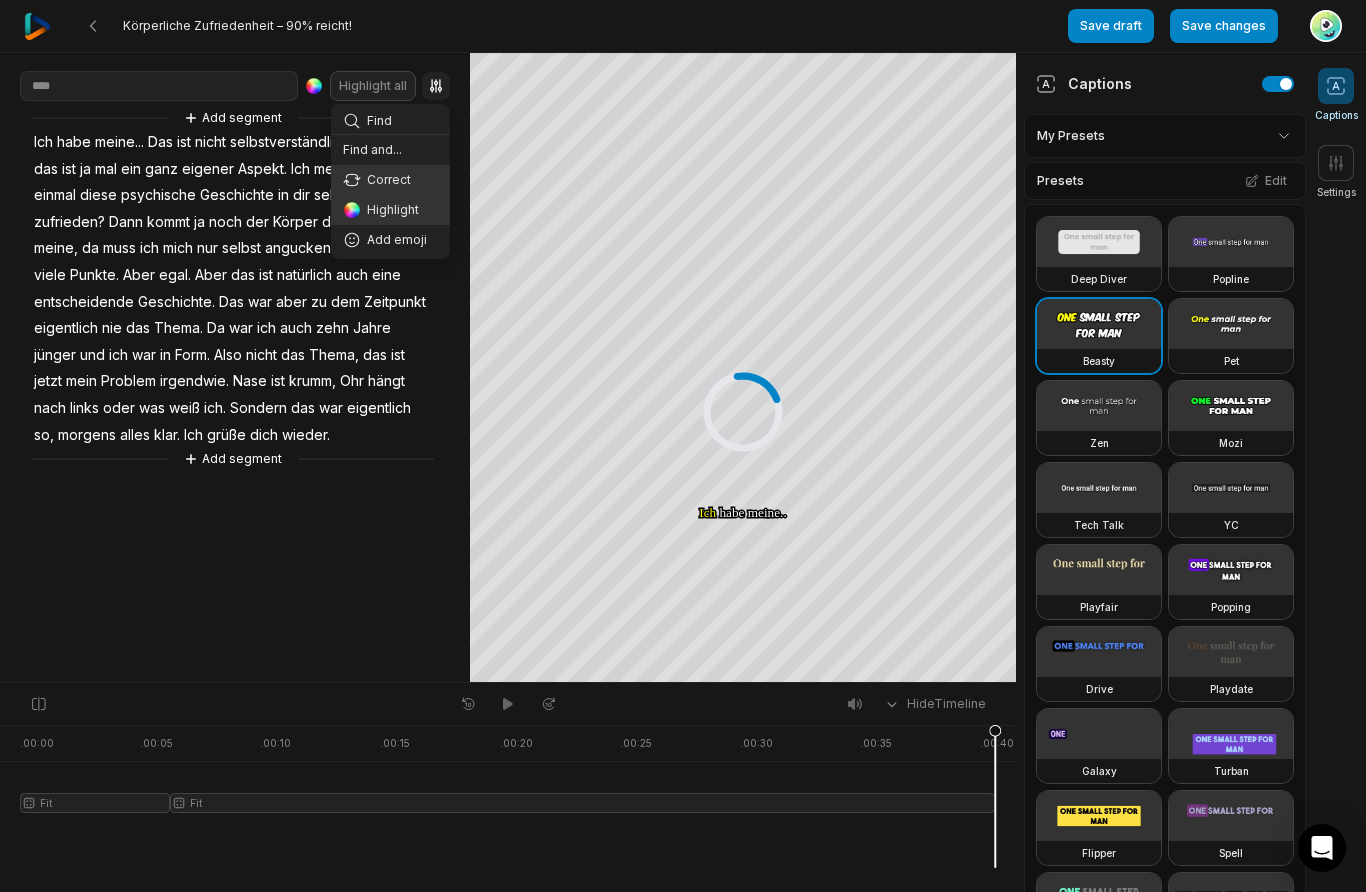 click on "Correct" at bounding box center (390, 180) 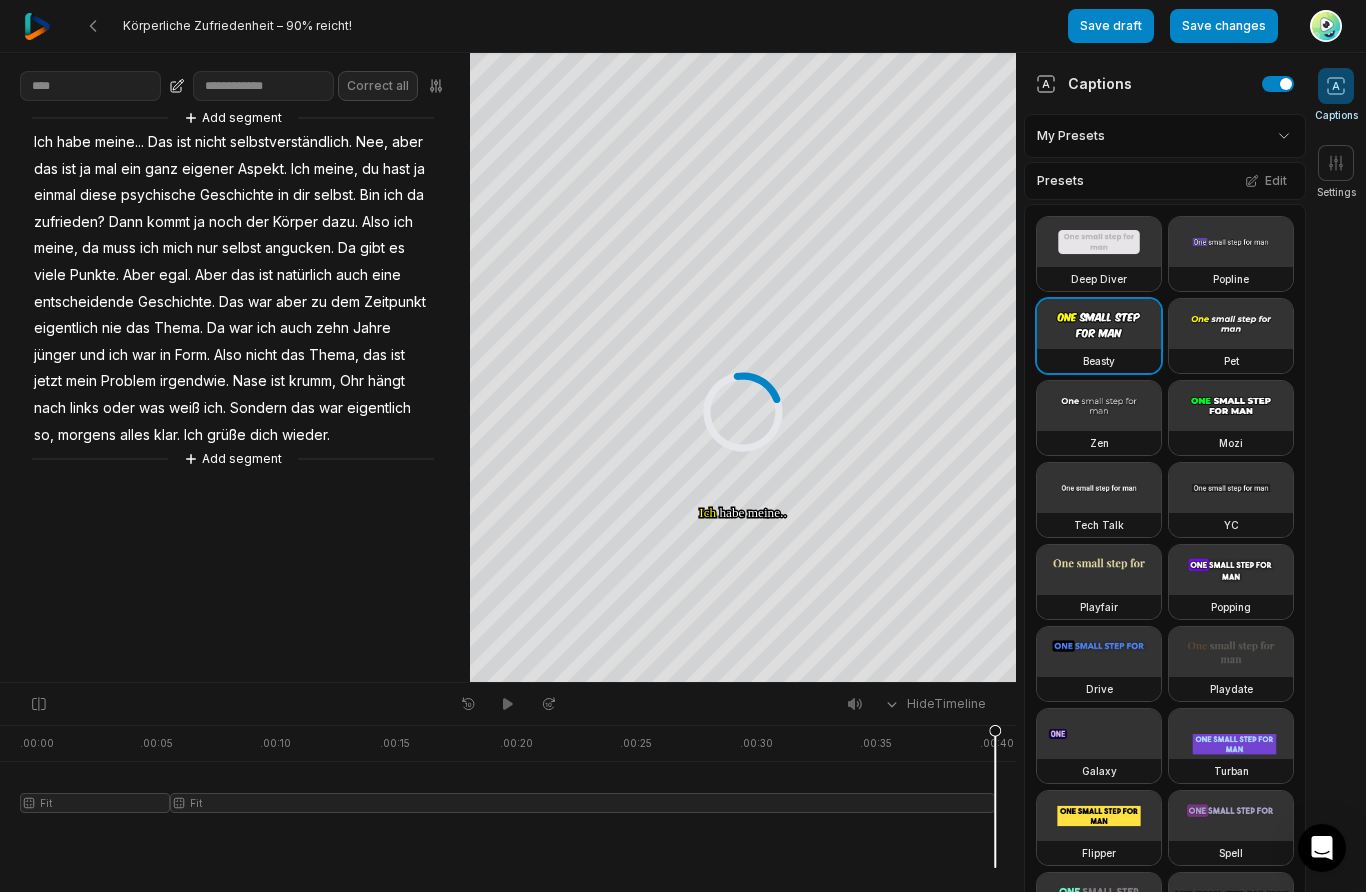 click at bounding box center (1336, 163) 